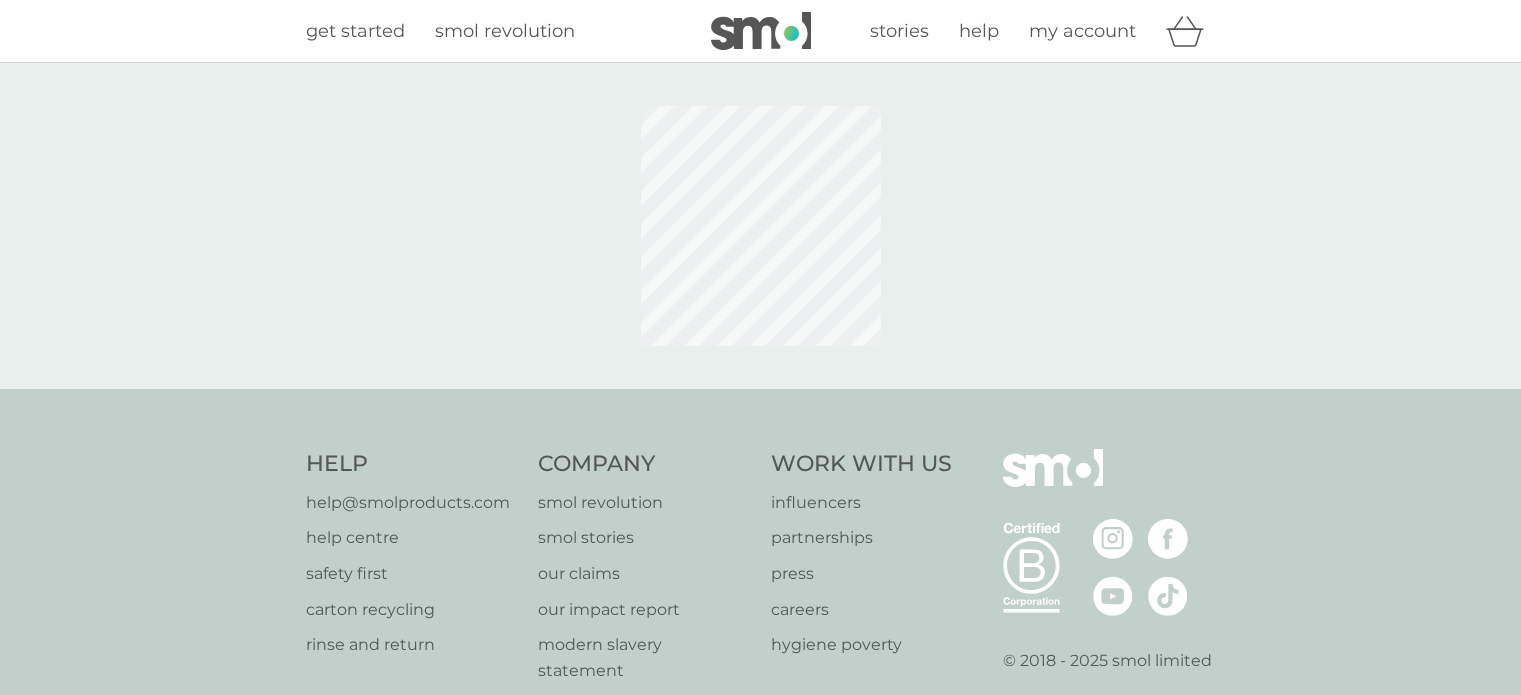 scroll, scrollTop: 0, scrollLeft: 0, axis: both 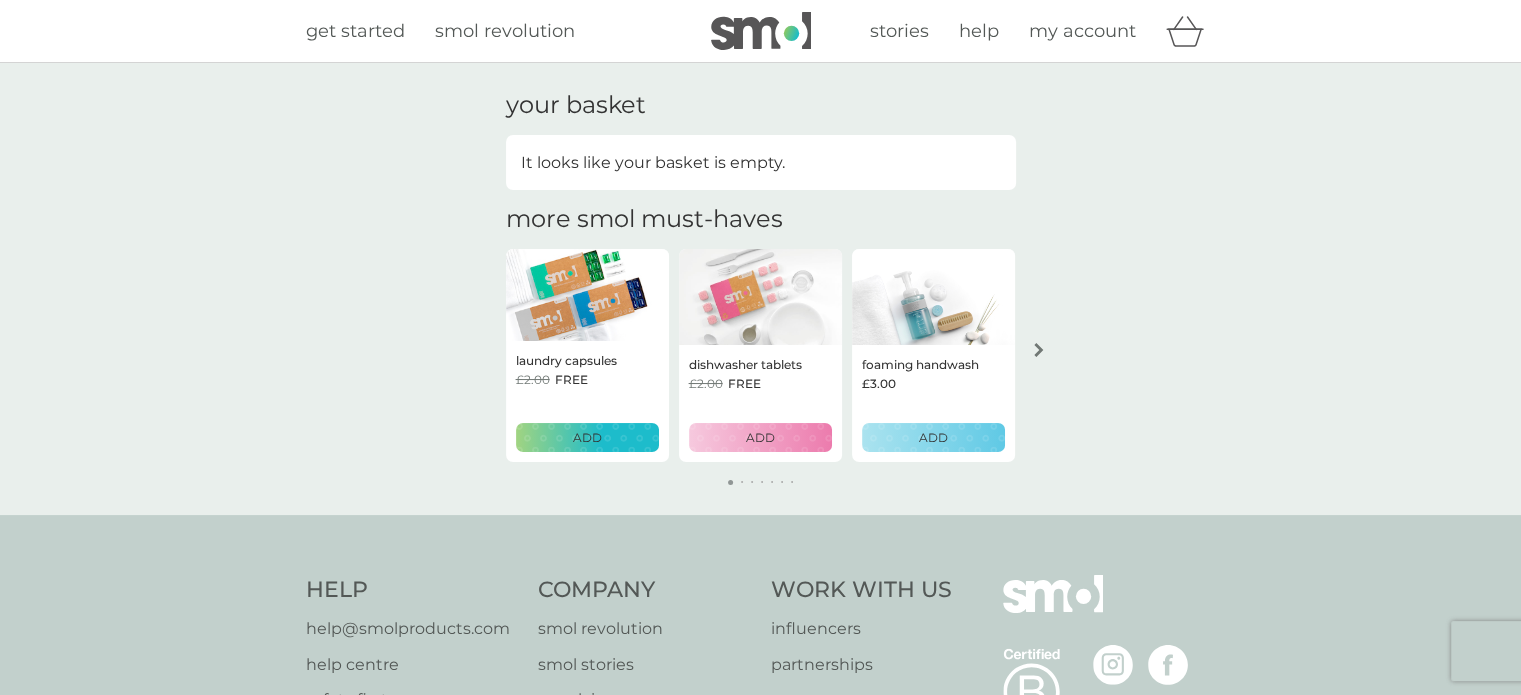 click on "my account" at bounding box center [1082, 31] 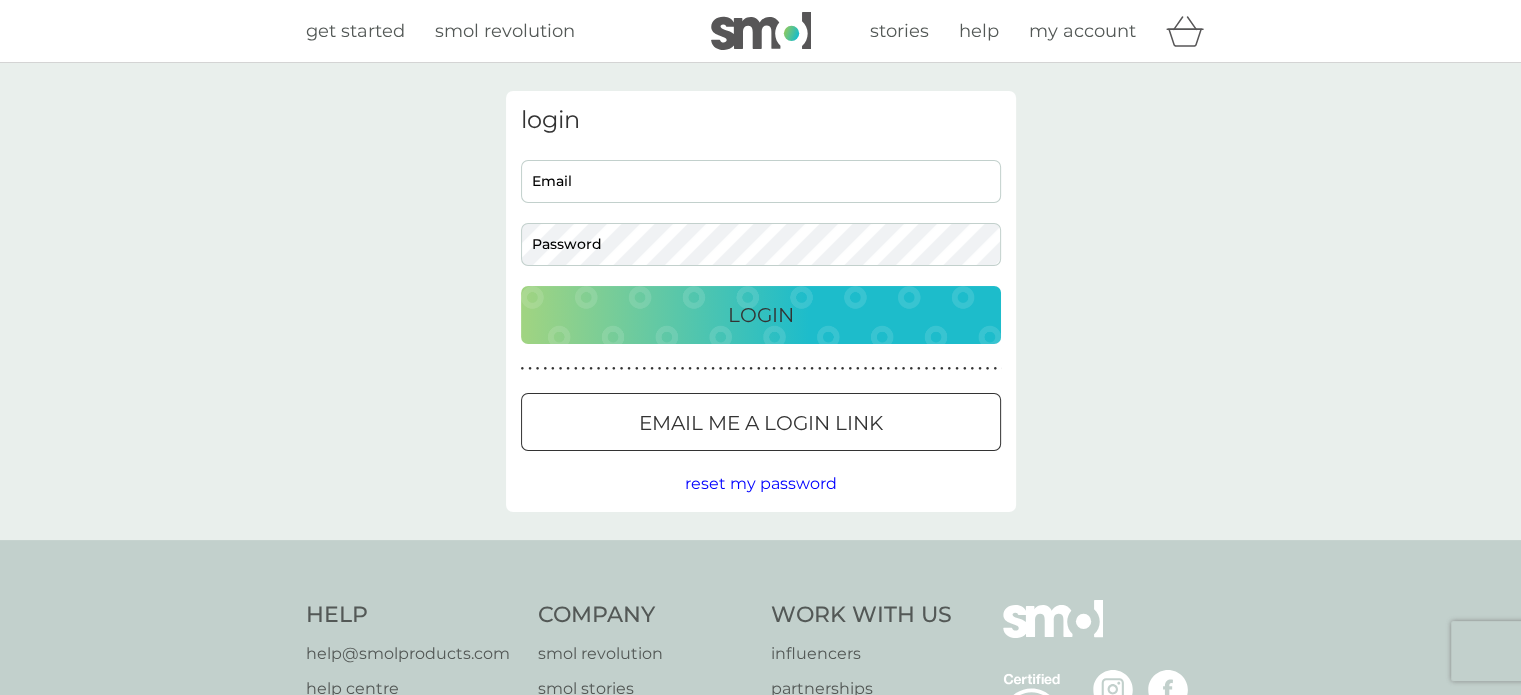 scroll, scrollTop: 0, scrollLeft: 0, axis: both 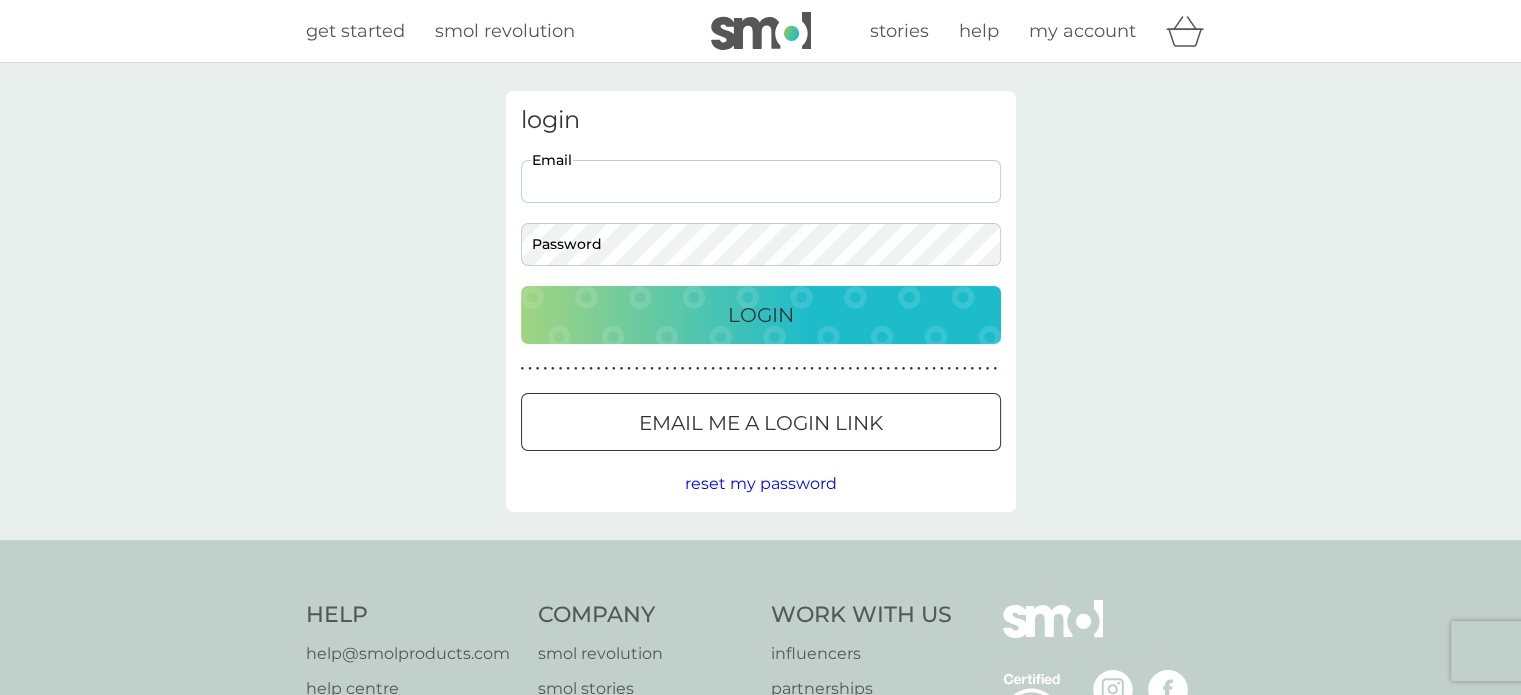 click on "Email" at bounding box center (761, 181) 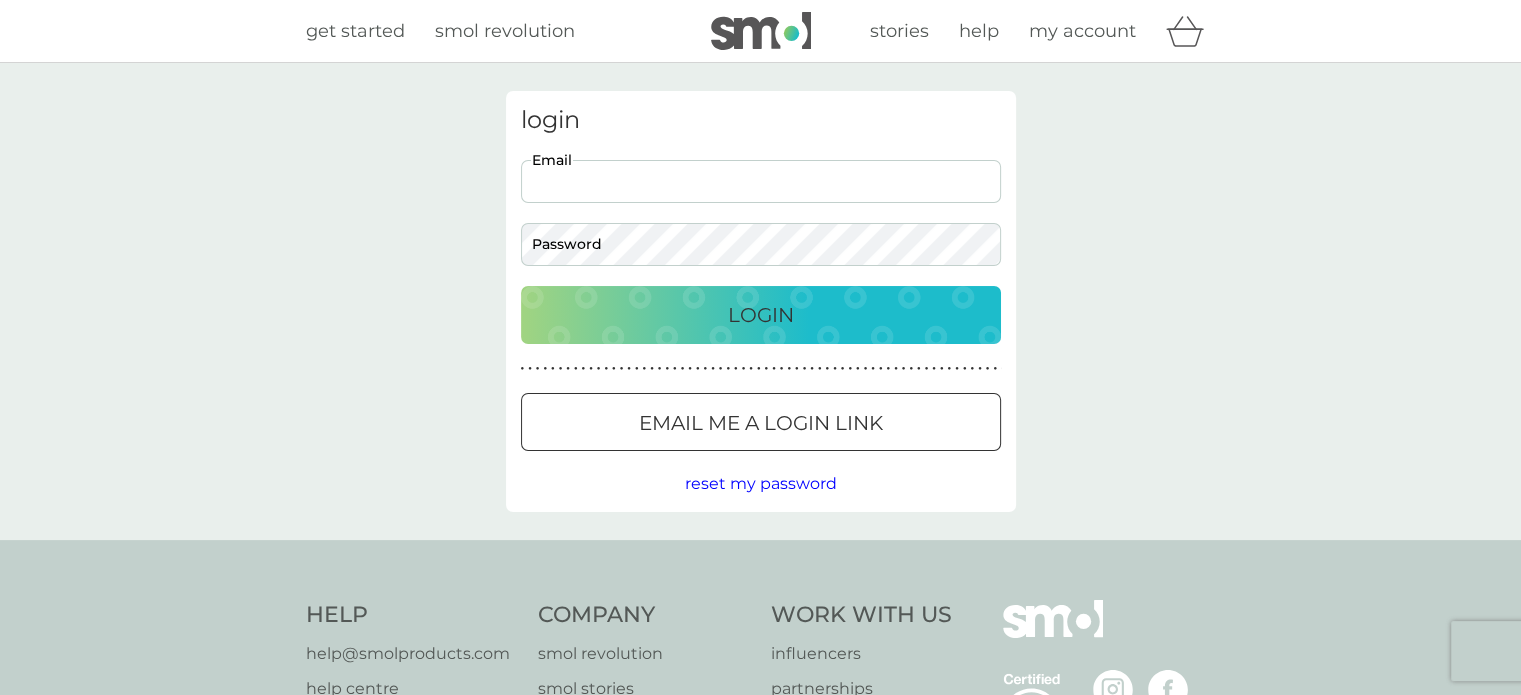 type on "jazmineb3nnett@gmail.com" 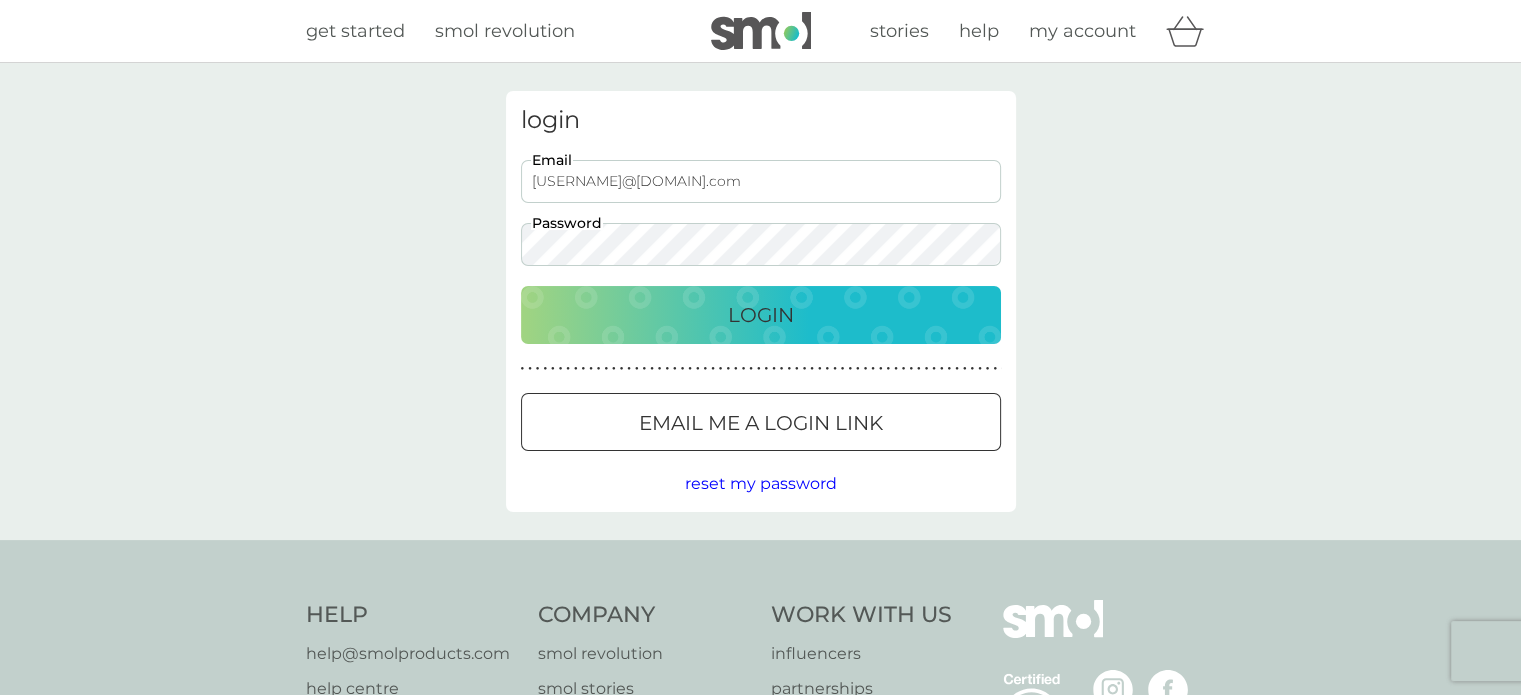 click on "Login" at bounding box center (761, 315) 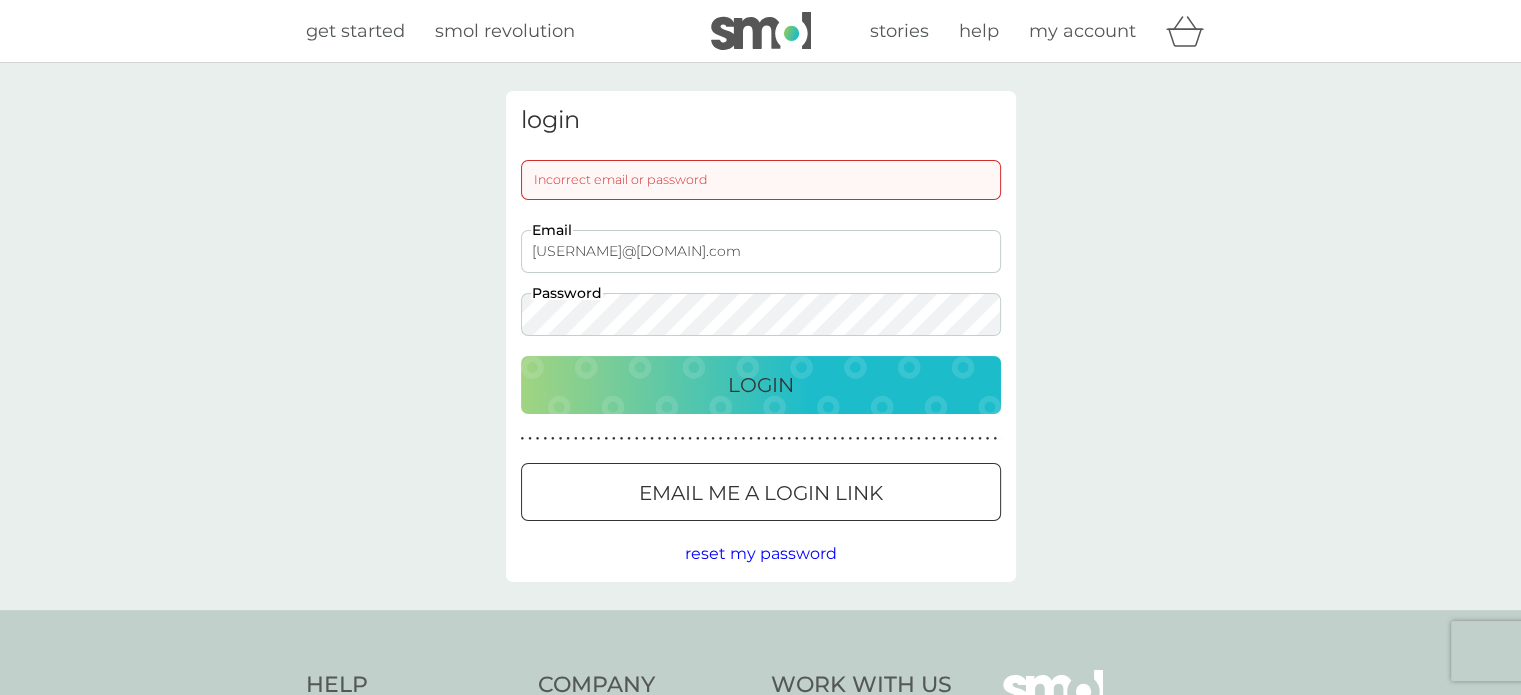 click on "Login" at bounding box center [761, 385] 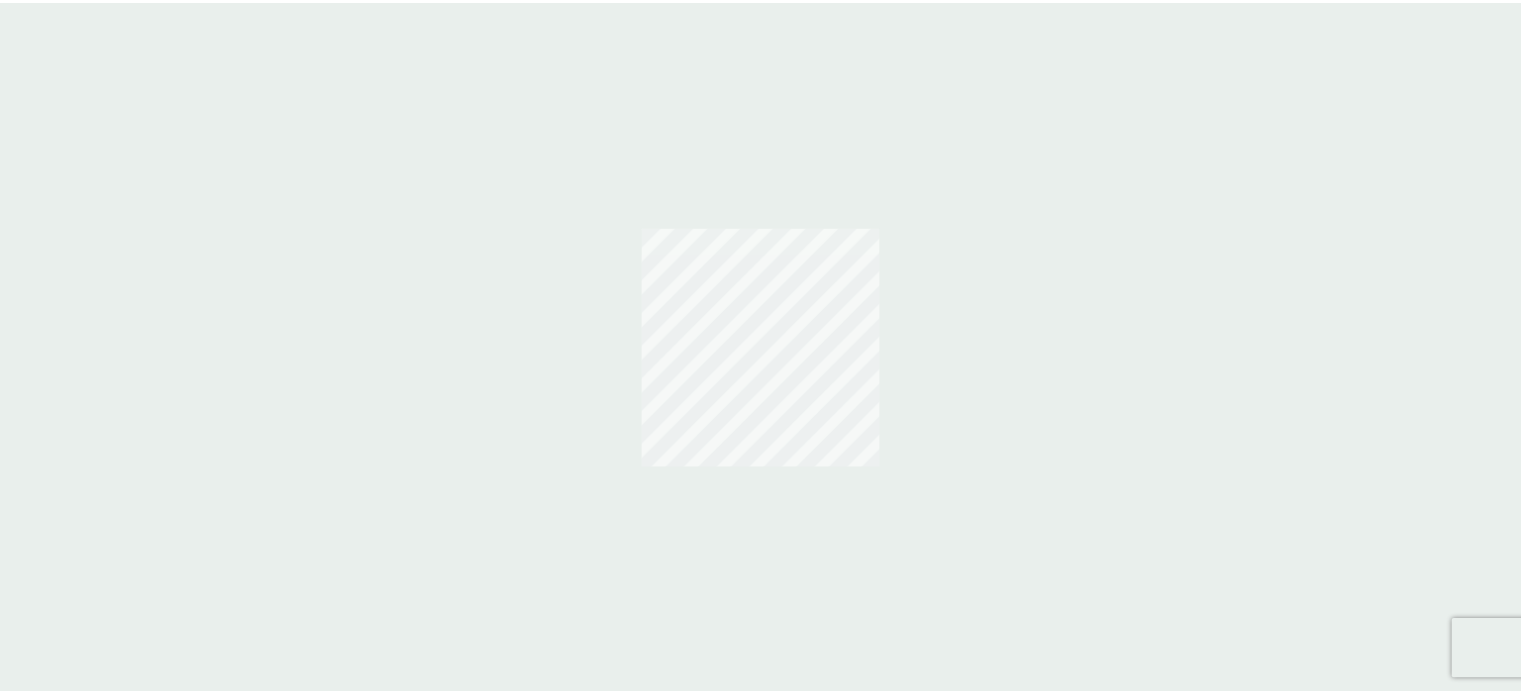 scroll, scrollTop: 0, scrollLeft: 0, axis: both 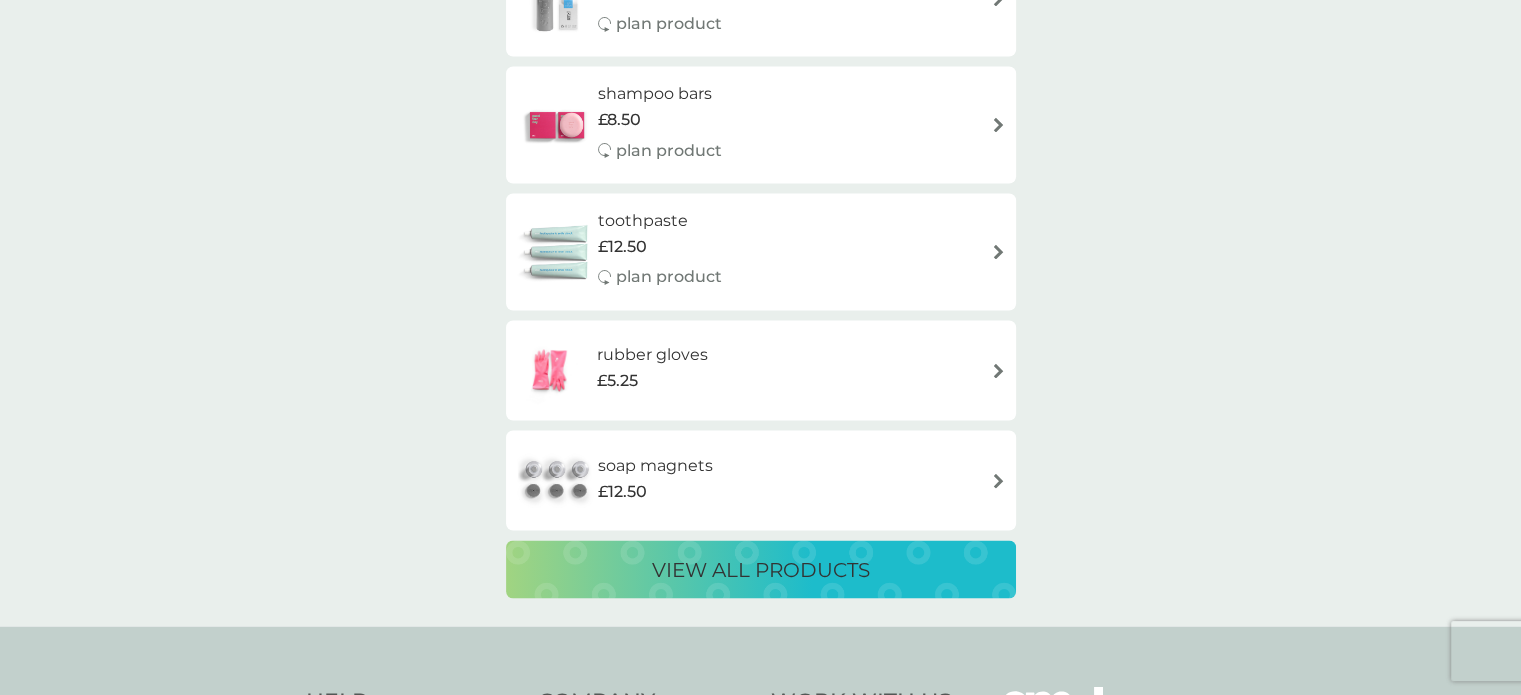 click on "view all products" at bounding box center [761, 569] 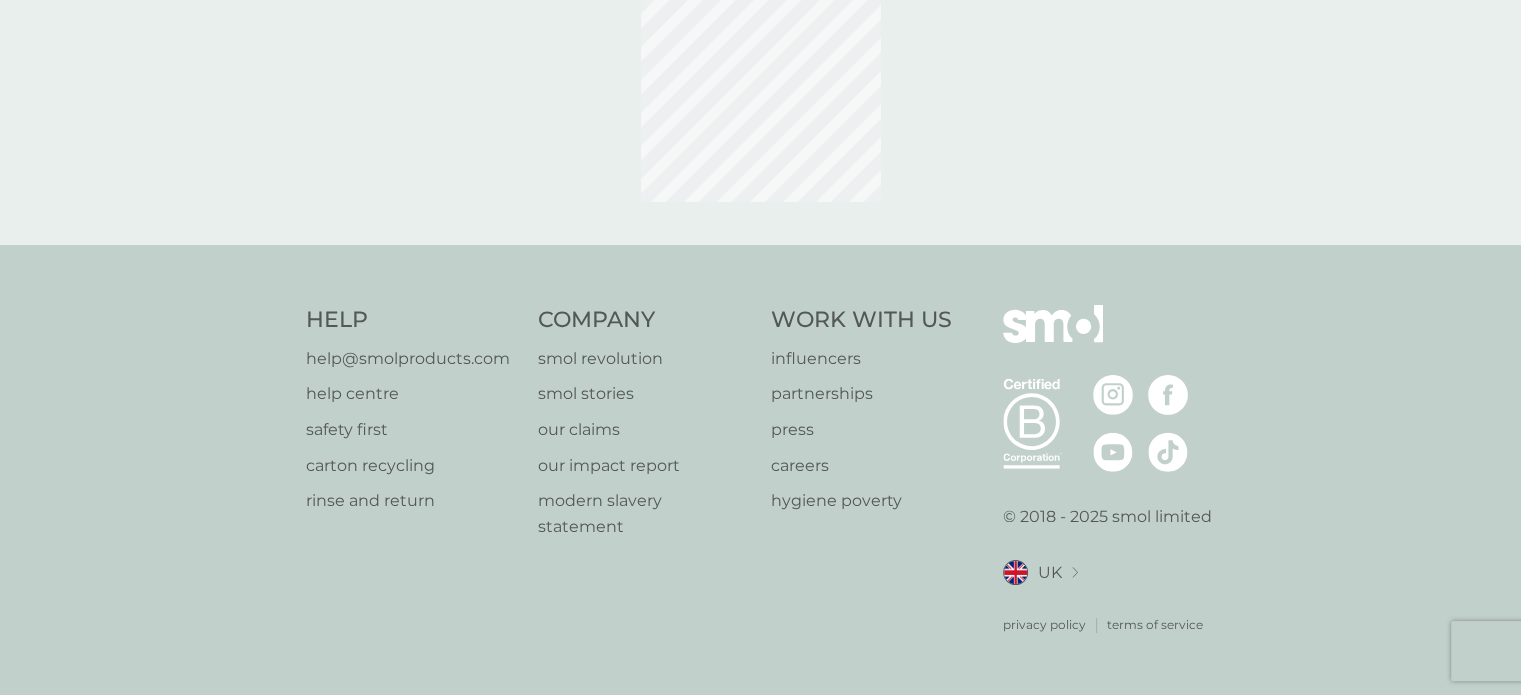 scroll, scrollTop: 0, scrollLeft: 0, axis: both 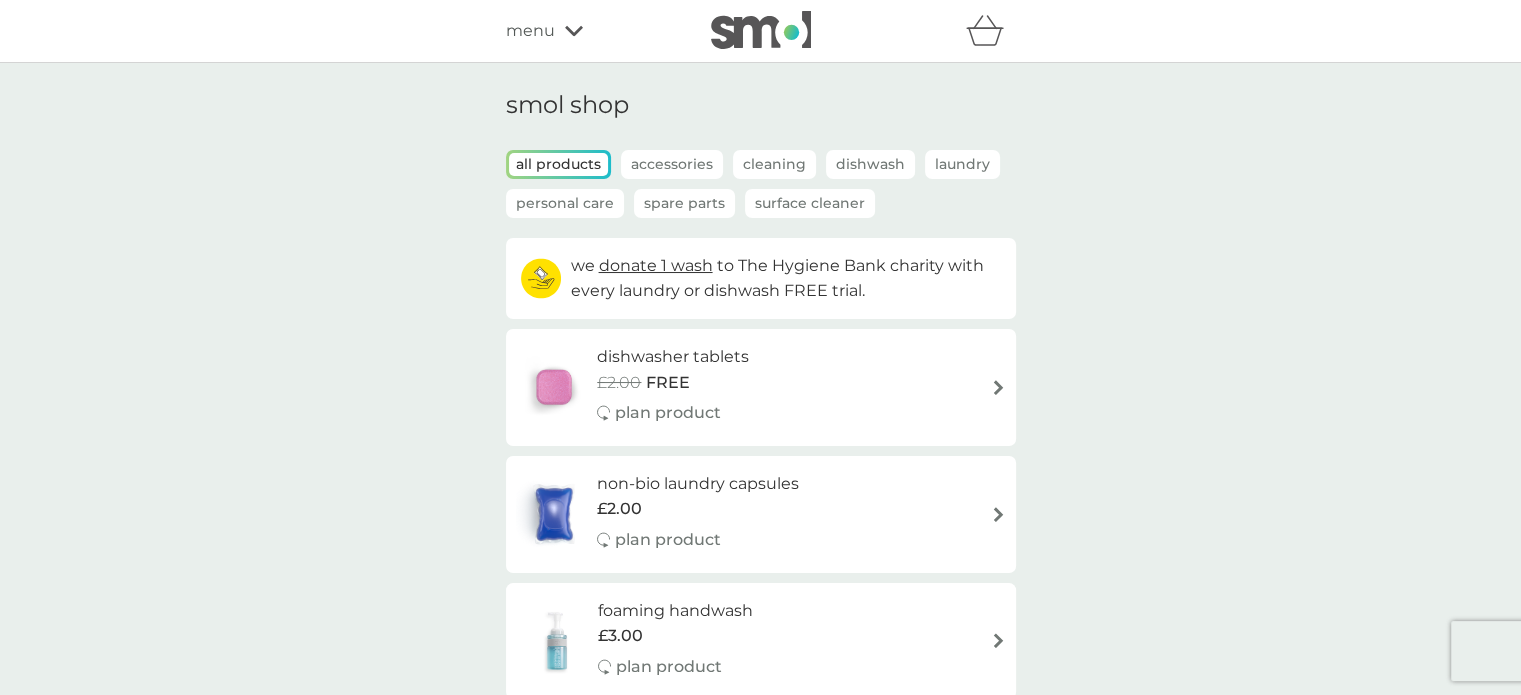 click on "Personal Care" at bounding box center [565, 203] 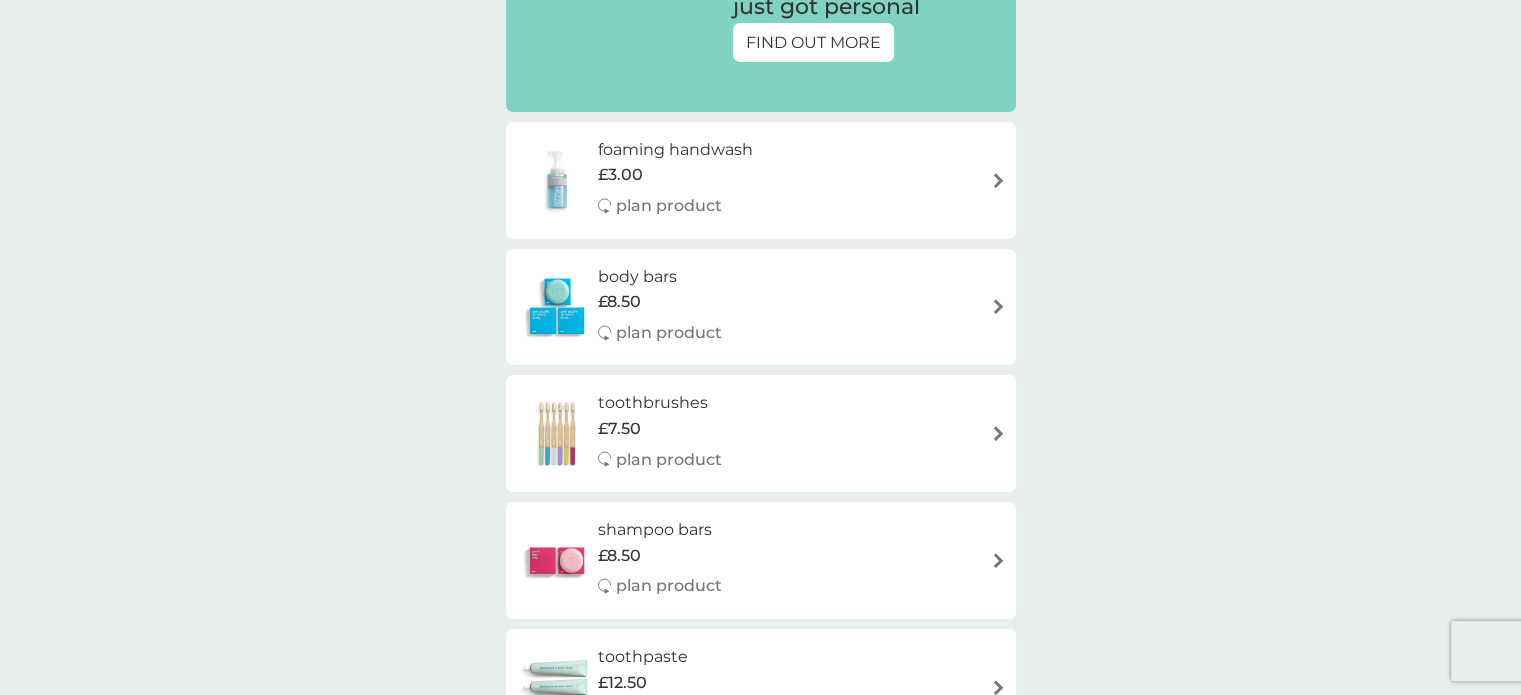scroll, scrollTop: 322, scrollLeft: 0, axis: vertical 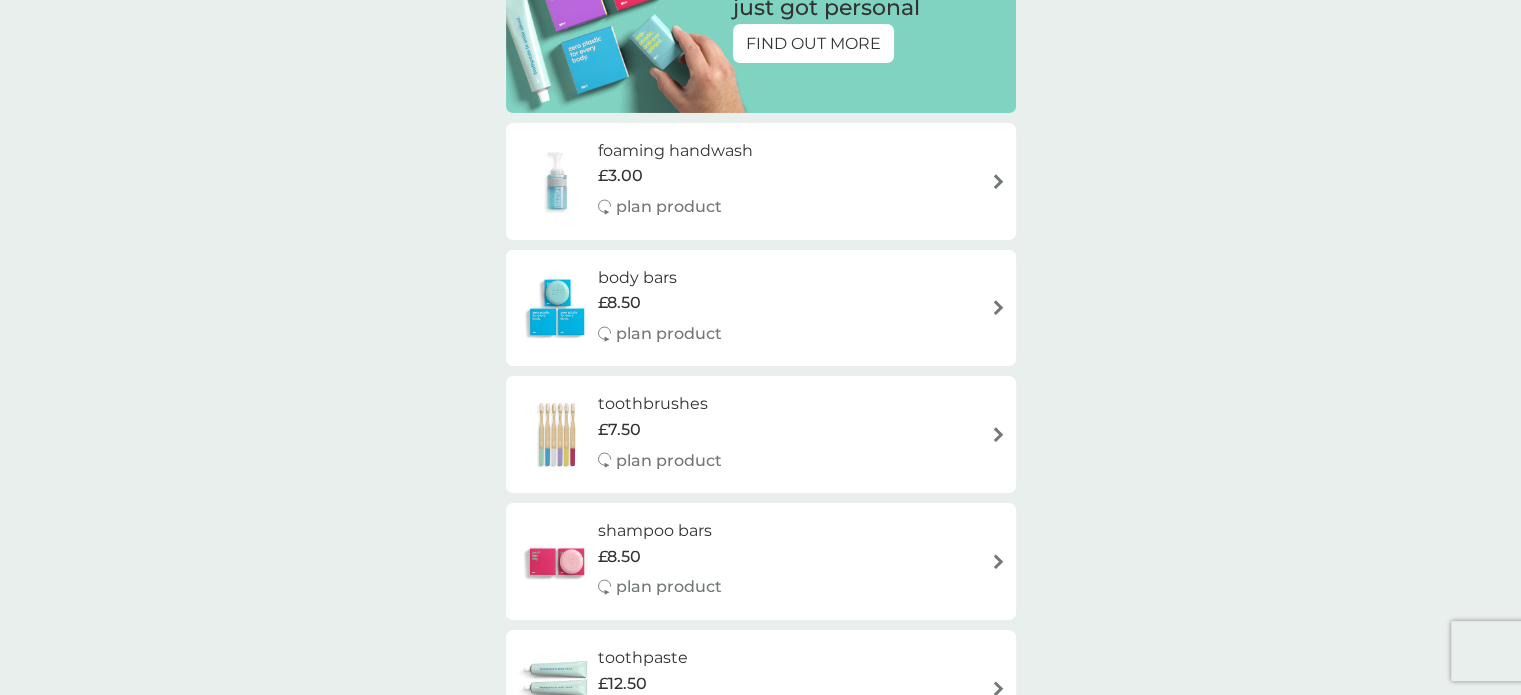 click on "foaming handwash £3.00 plan product" at bounding box center (761, 181) 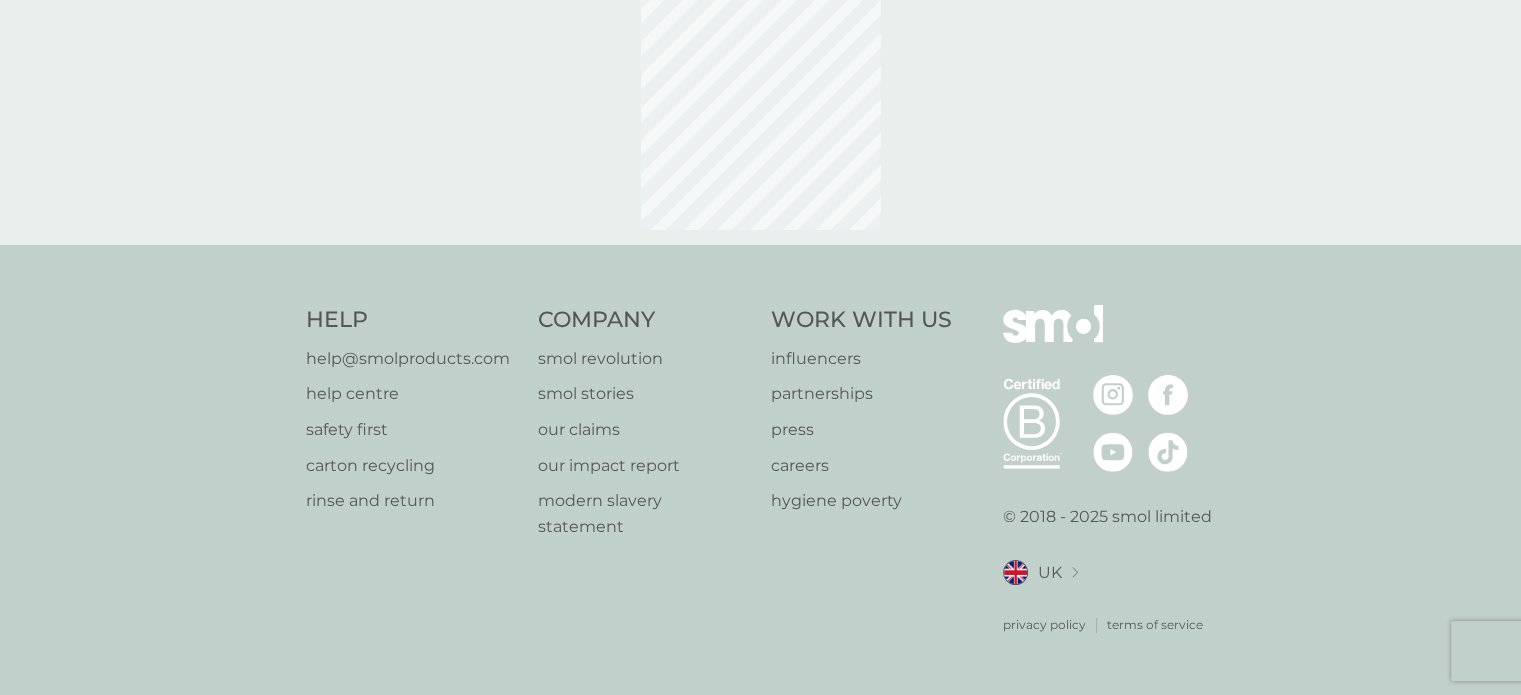 scroll, scrollTop: 0, scrollLeft: 0, axis: both 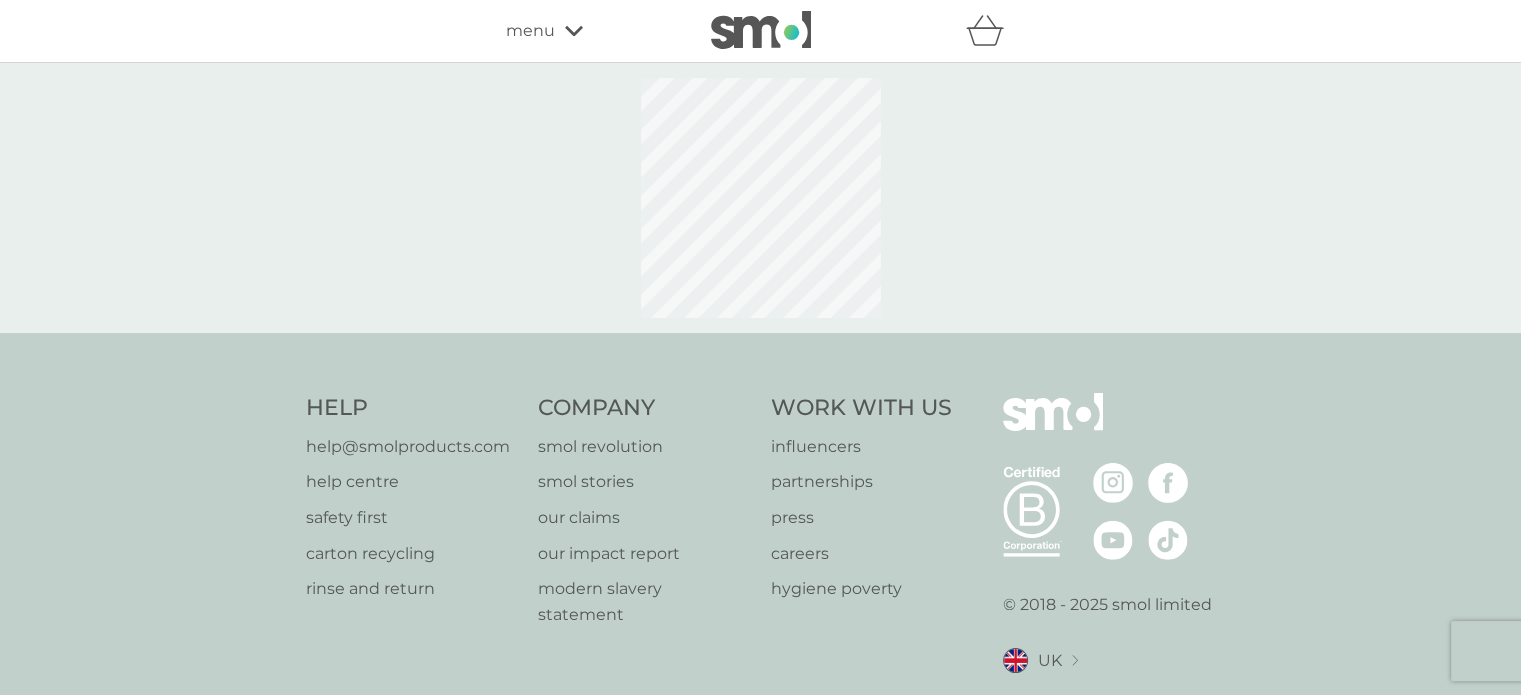 select on "119" 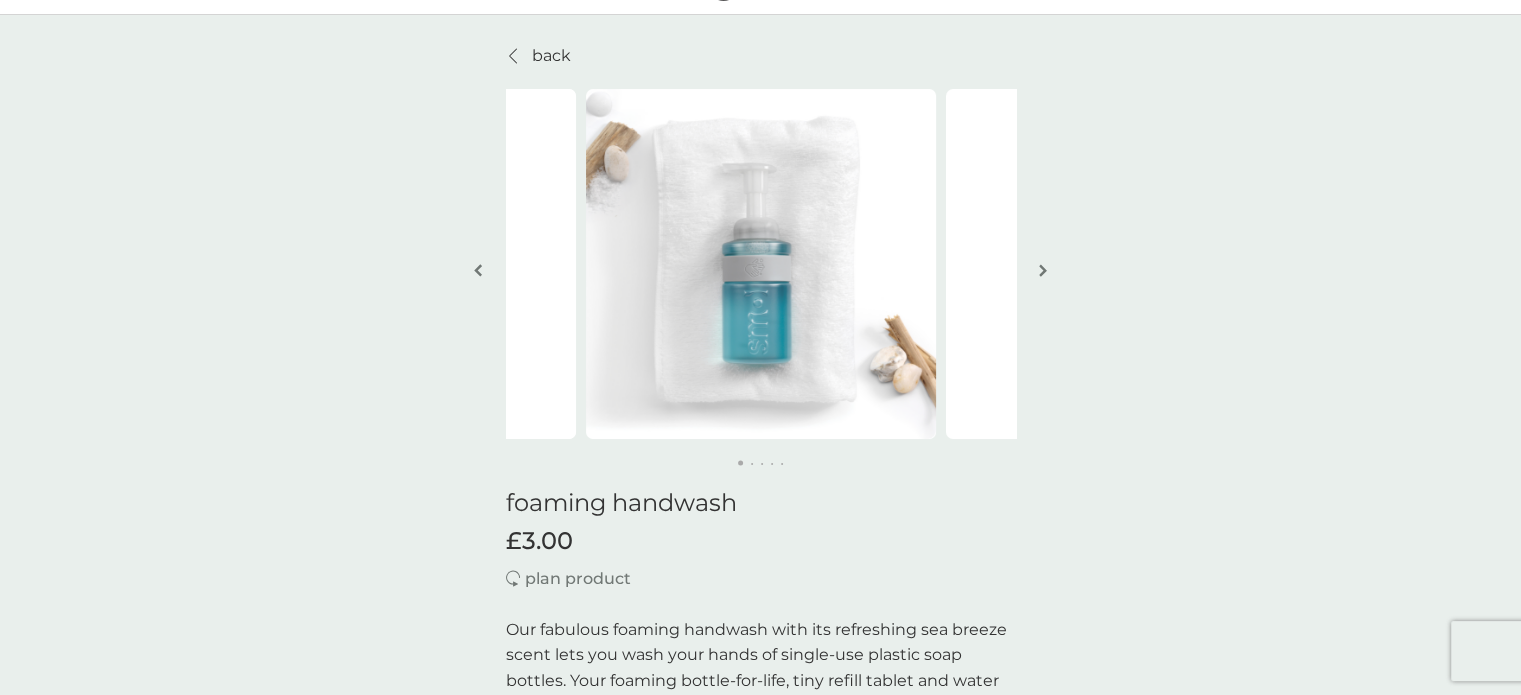 scroll, scrollTop: 0, scrollLeft: 0, axis: both 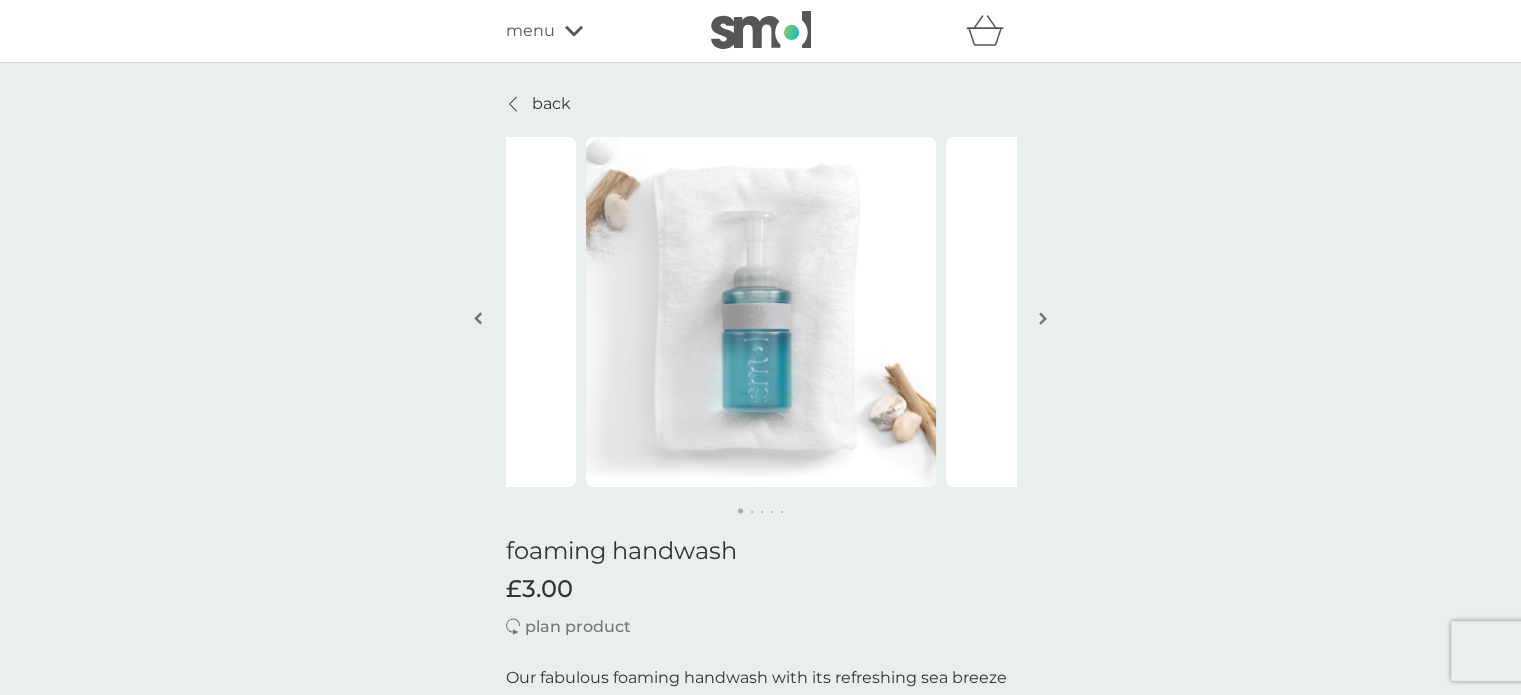 click at bounding box center (1043, 318) 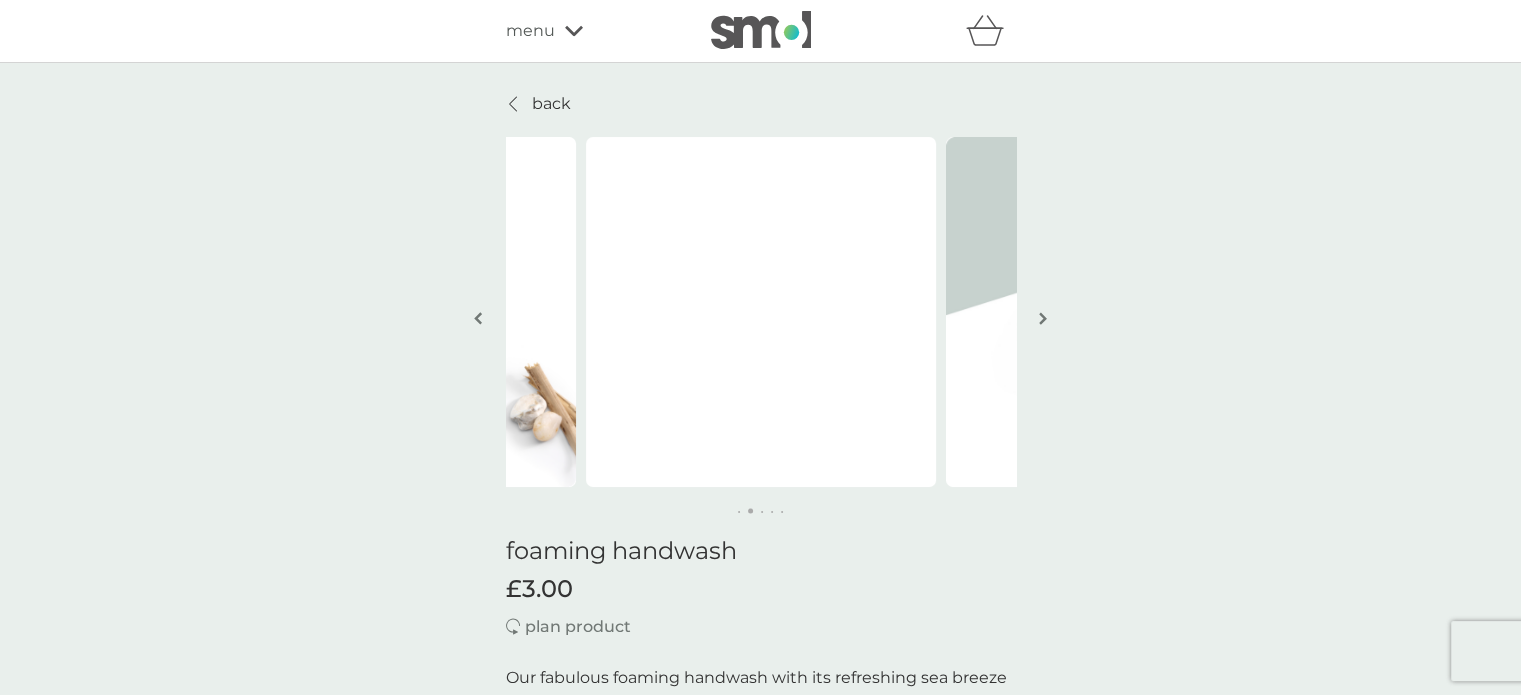 click at bounding box center [478, 320] 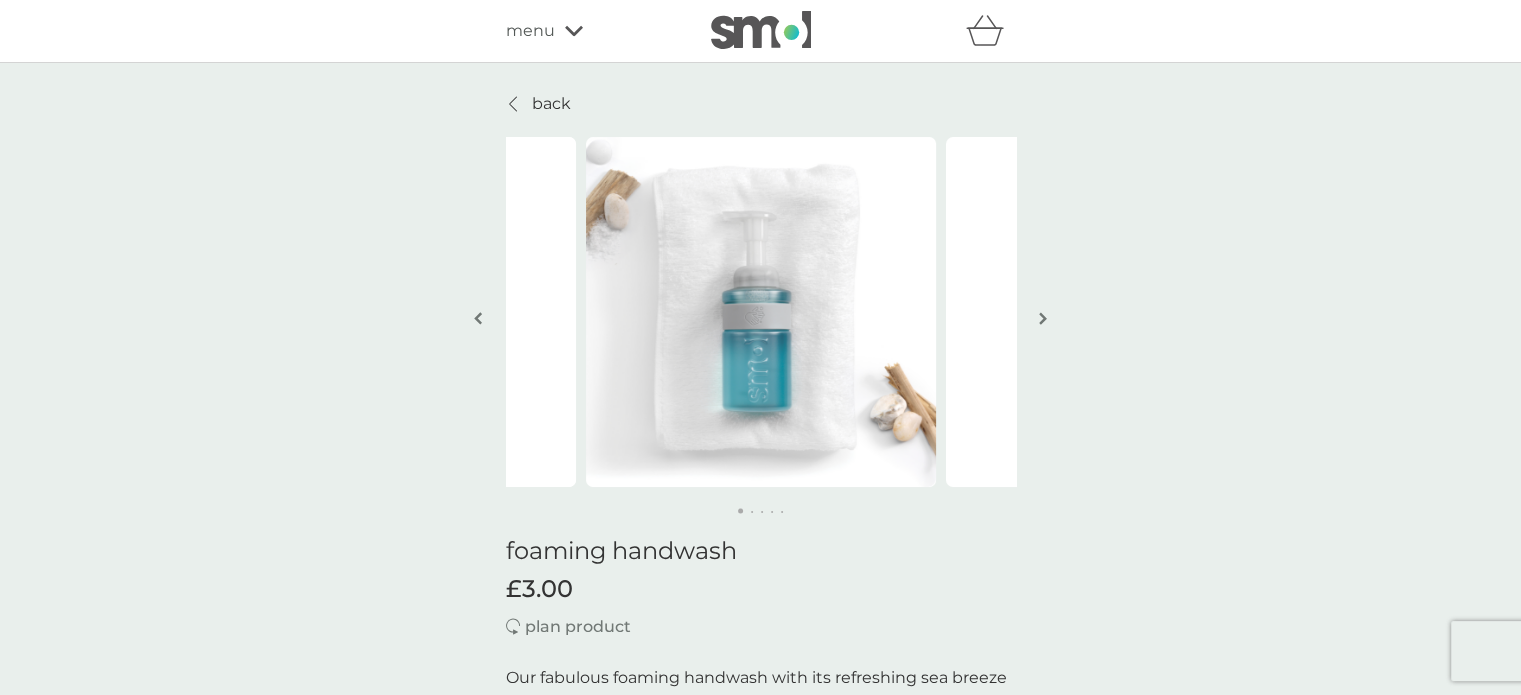 click on "back Excellent products and service Excellent products and service. - [LAST]
Excellent products and service Excellent products and service. - [LAST]
foaming handwash £3.00 plan product Our fabulous foaming handwash with its refreshing sea breeze scent lets you wash your hands of single-use plastic soap bottles. Your foaming bottle-for-life, tiny refill tablet and water from your tap means no more pointless shipping of water,  just wonderfully clean hands and a cleaner conscience. rich cleansing foam for super soft skin hands feel clean with fresh sea breeze scent 50% cheaper*  and lasts nearly twice as long as the leading brand dermatologically tested vegan  and cruelty-free cuts carbon  and single-use plastic bottles how it works starter packs contain 1 x bottle-for-life and 1 x refill tablet your ongoing refill pack of 6 x tablets costs just £10.50 plan delivery frequency 1 week  2 weeks  3 weeks  4 weeks  5 weeks  6 weeks  7 weeks  8 weeks  9 weeks  10 weeks  11 weeks  12 weeks  13 weeks  14 weeks  15 weeks  . Good ." at bounding box center (760, 1436) 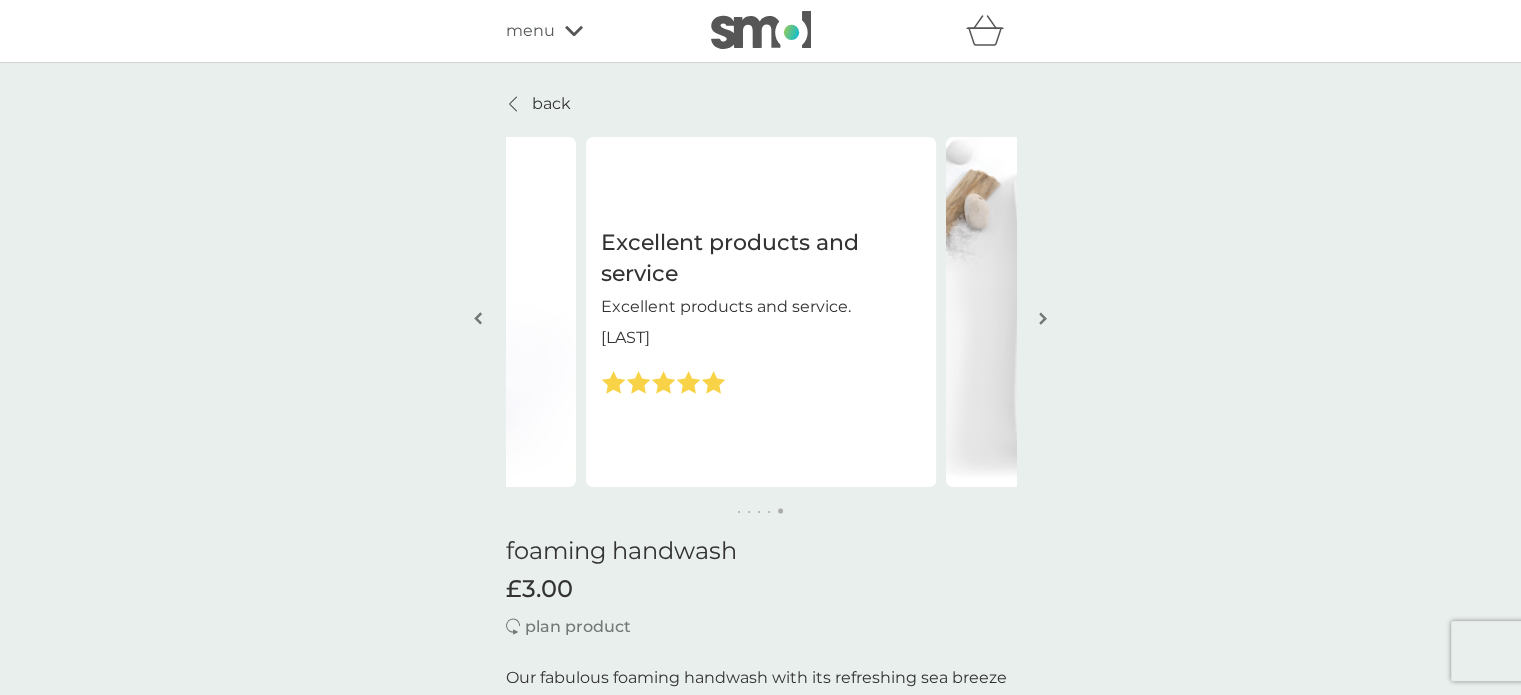 click at bounding box center (1043, 320) 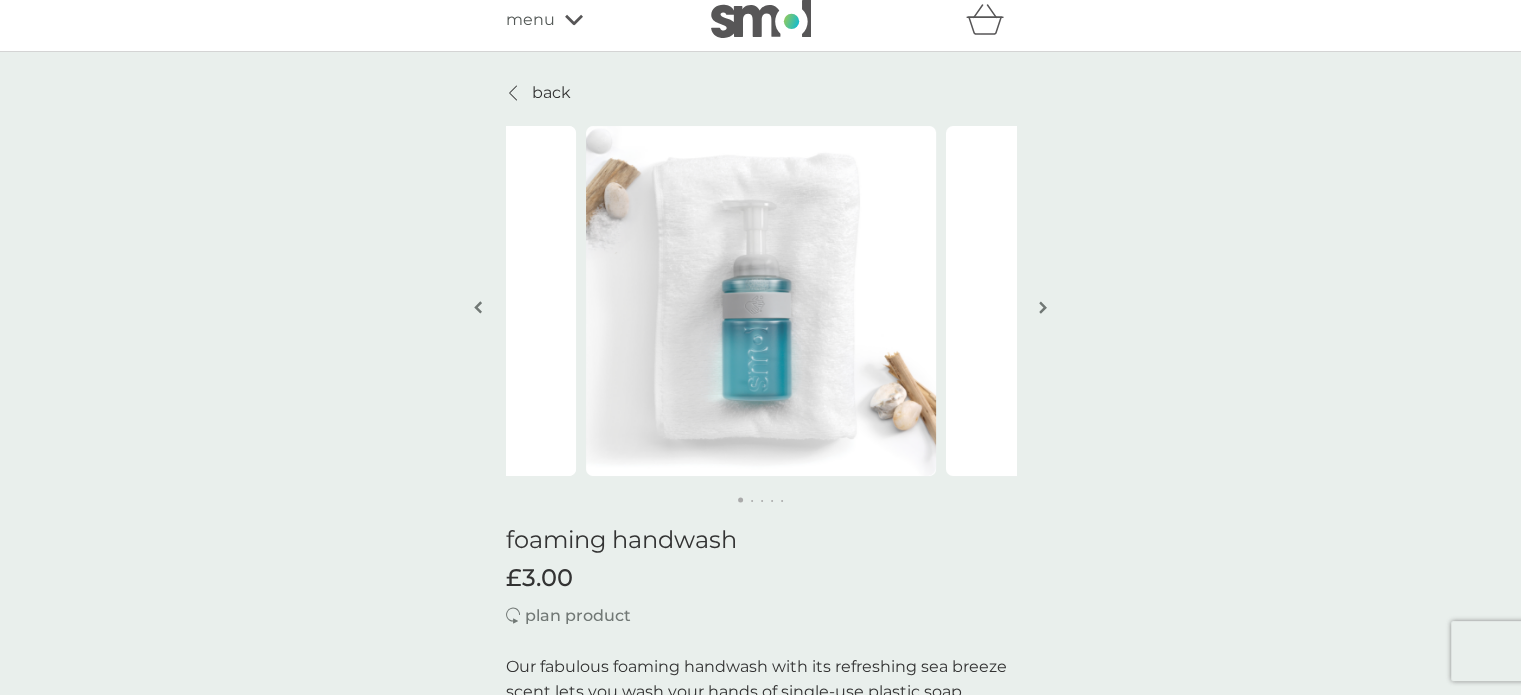 scroll, scrollTop: 0, scrollLeft: 0, axis: both 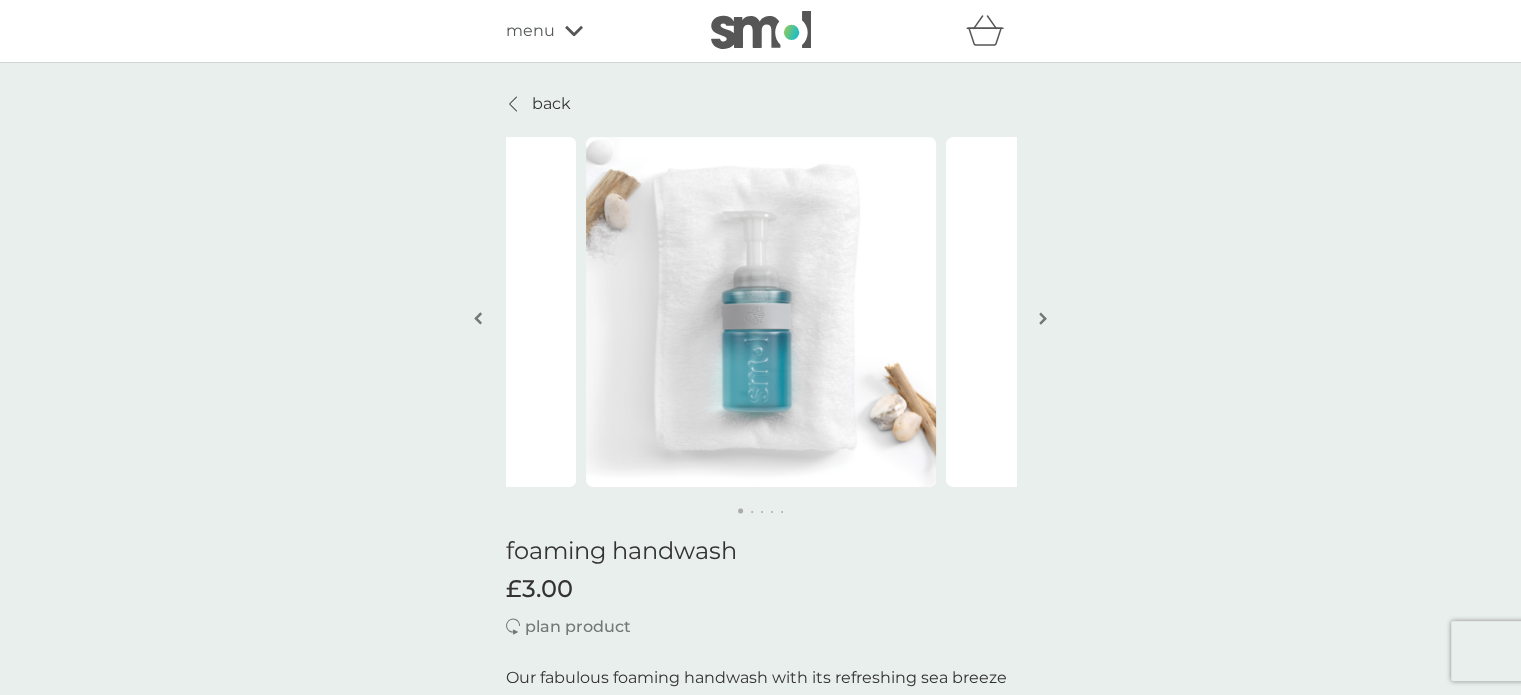 click at bounding box center (1043, 320) 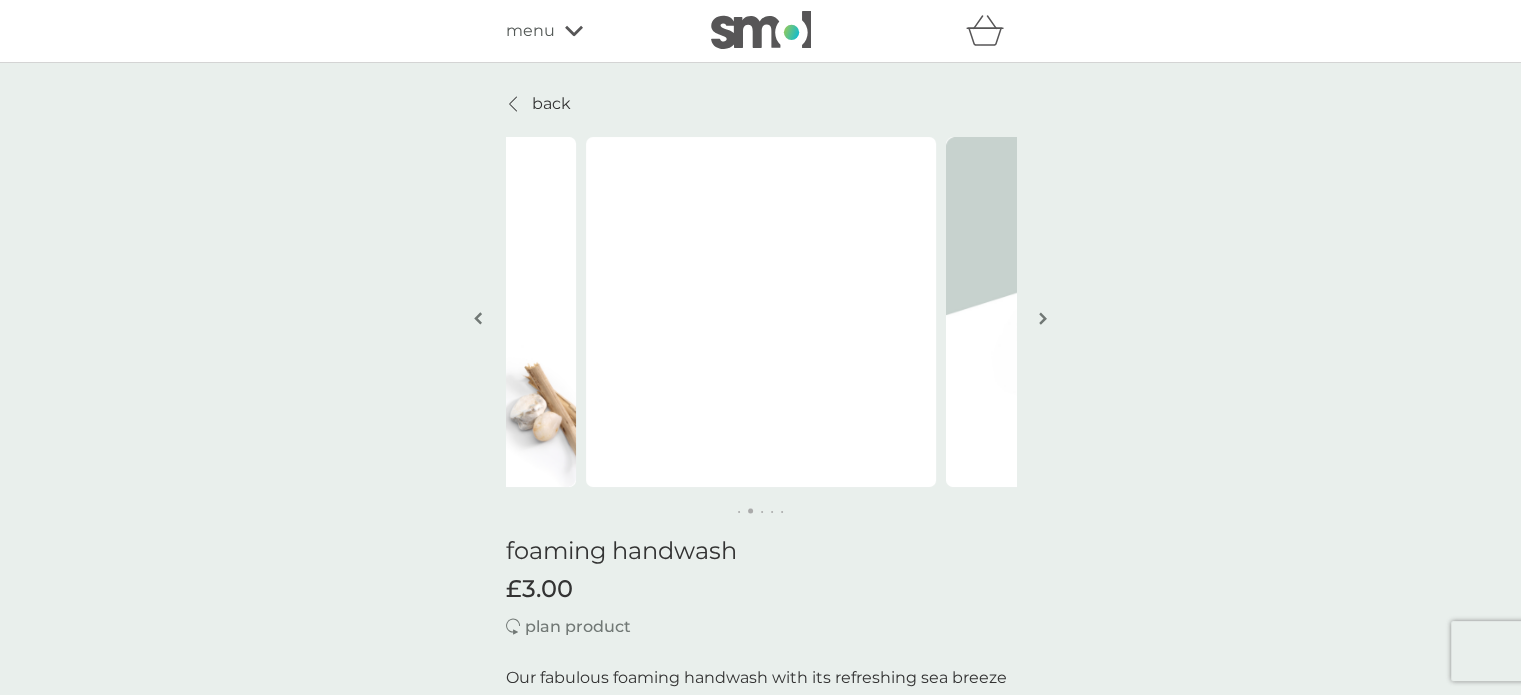 type 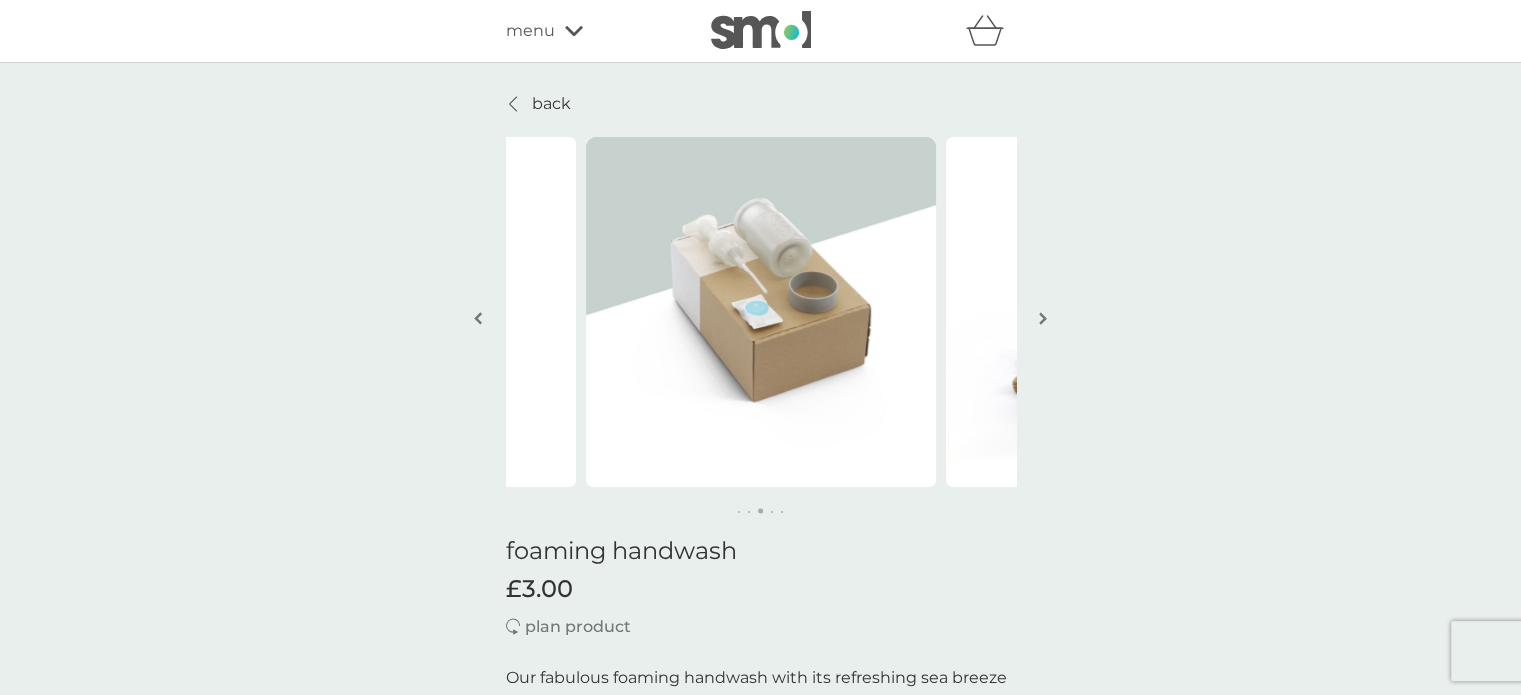 click at bounding box center (478, 318) 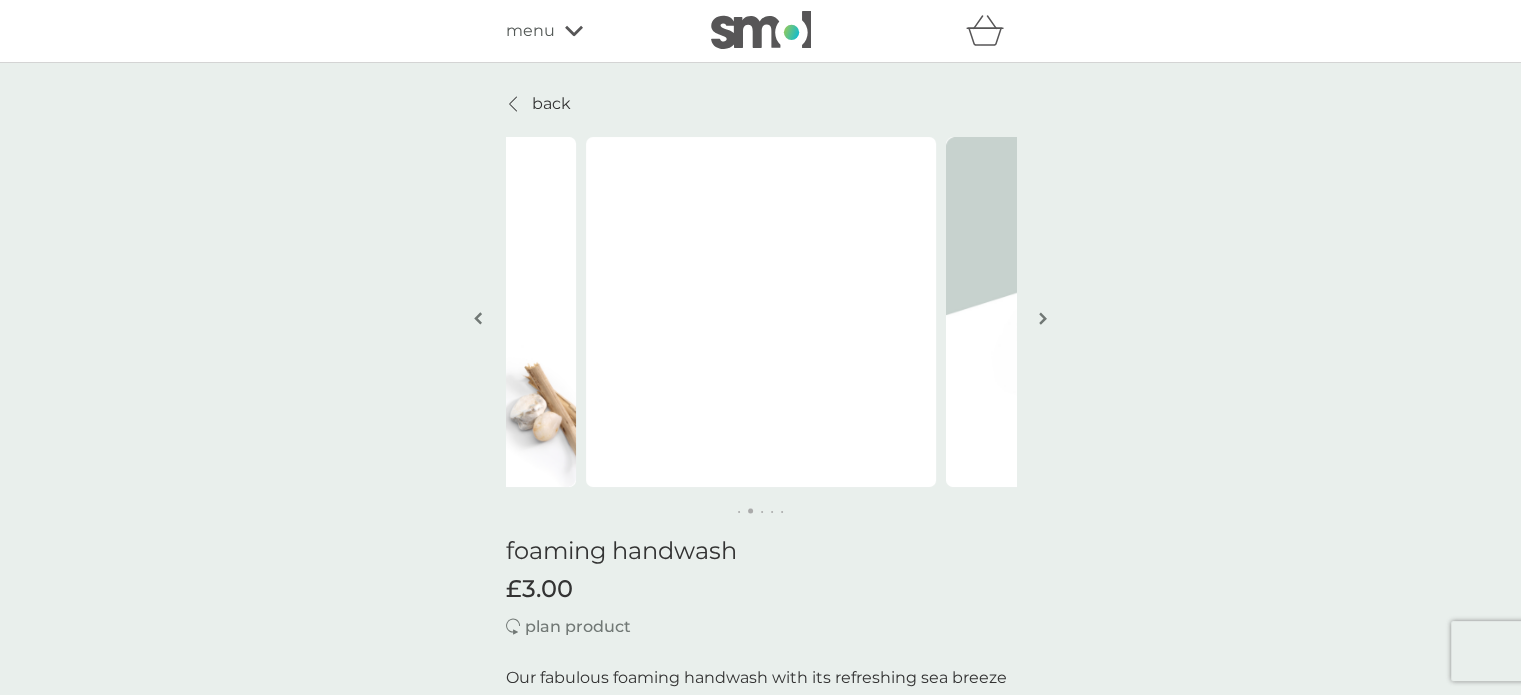 click at bounding box center (478, 318) 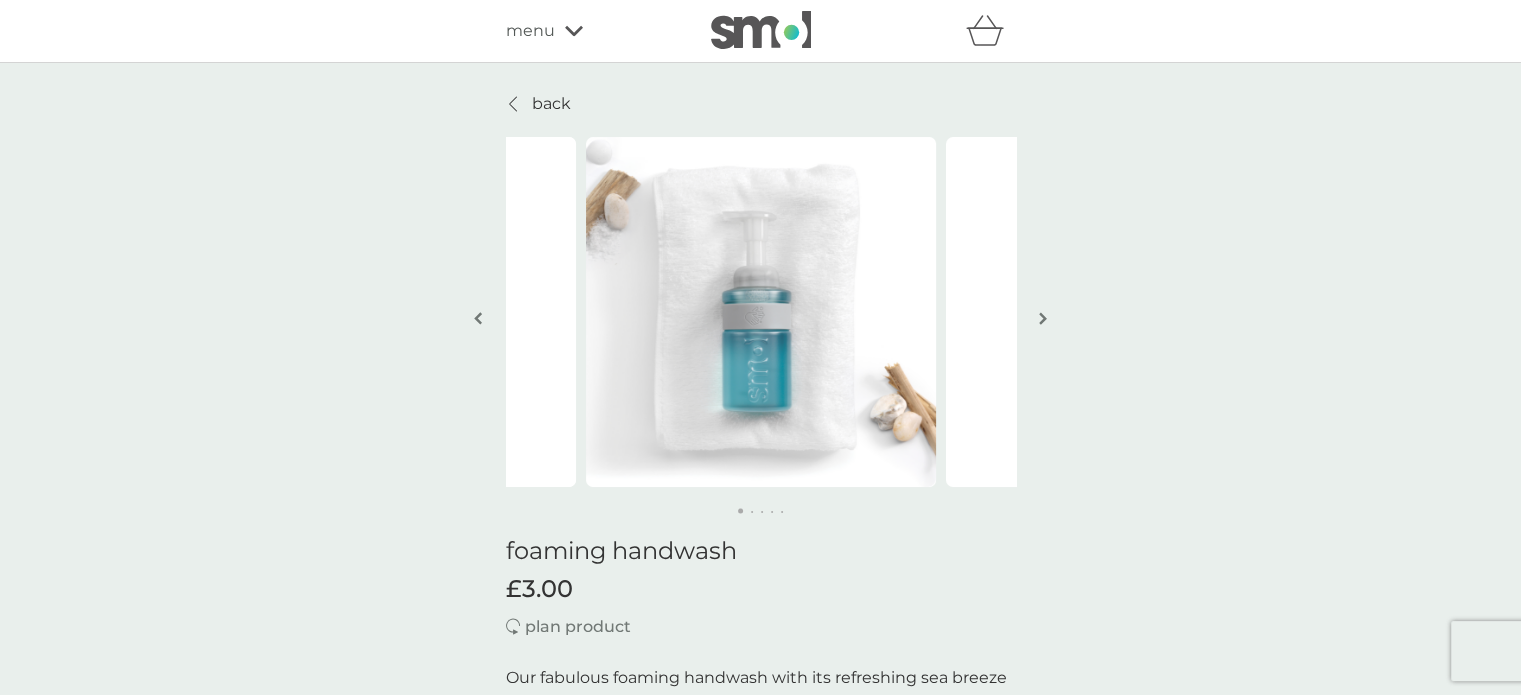 drag, startPoint x: 1033, startPoint y: 299, endPoint x: 1040, endPoint y: 312, distance: 14.764823 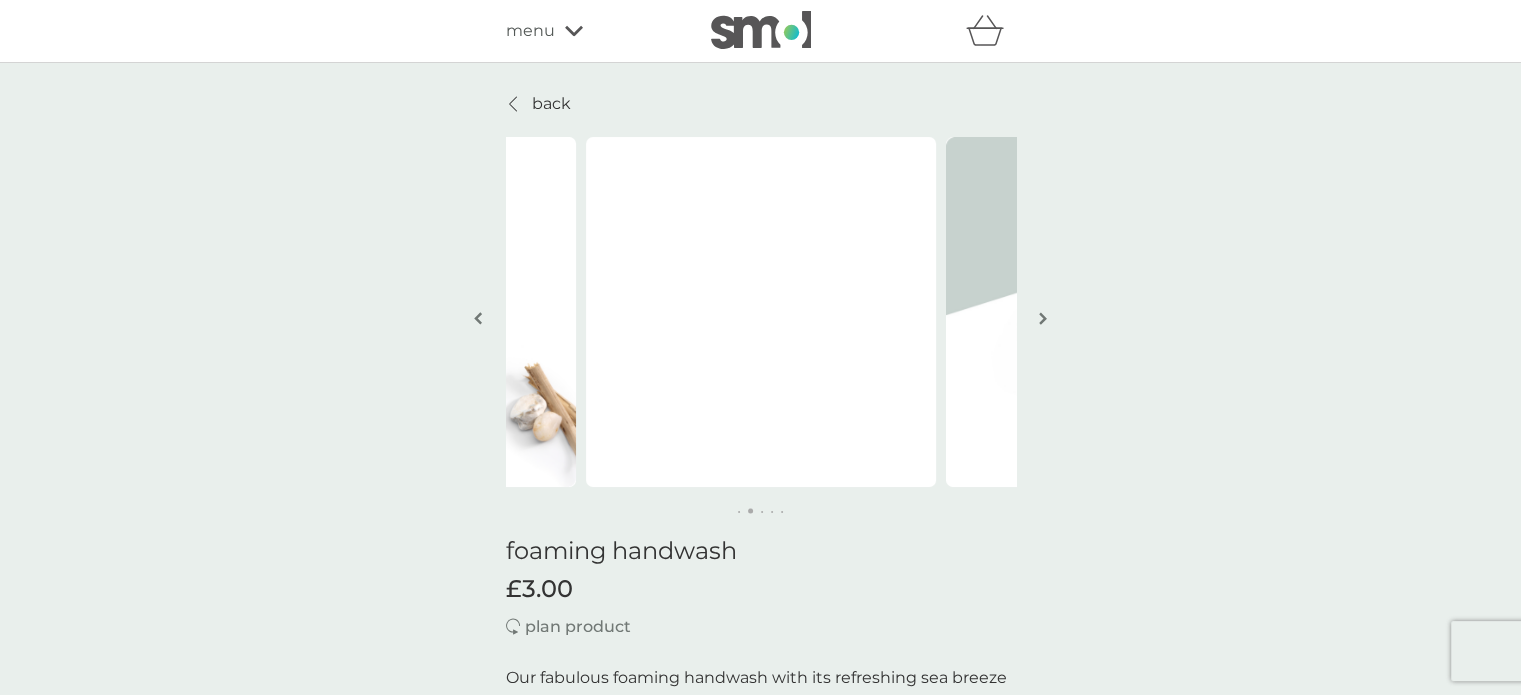 click at bounding box center (1043, 318) 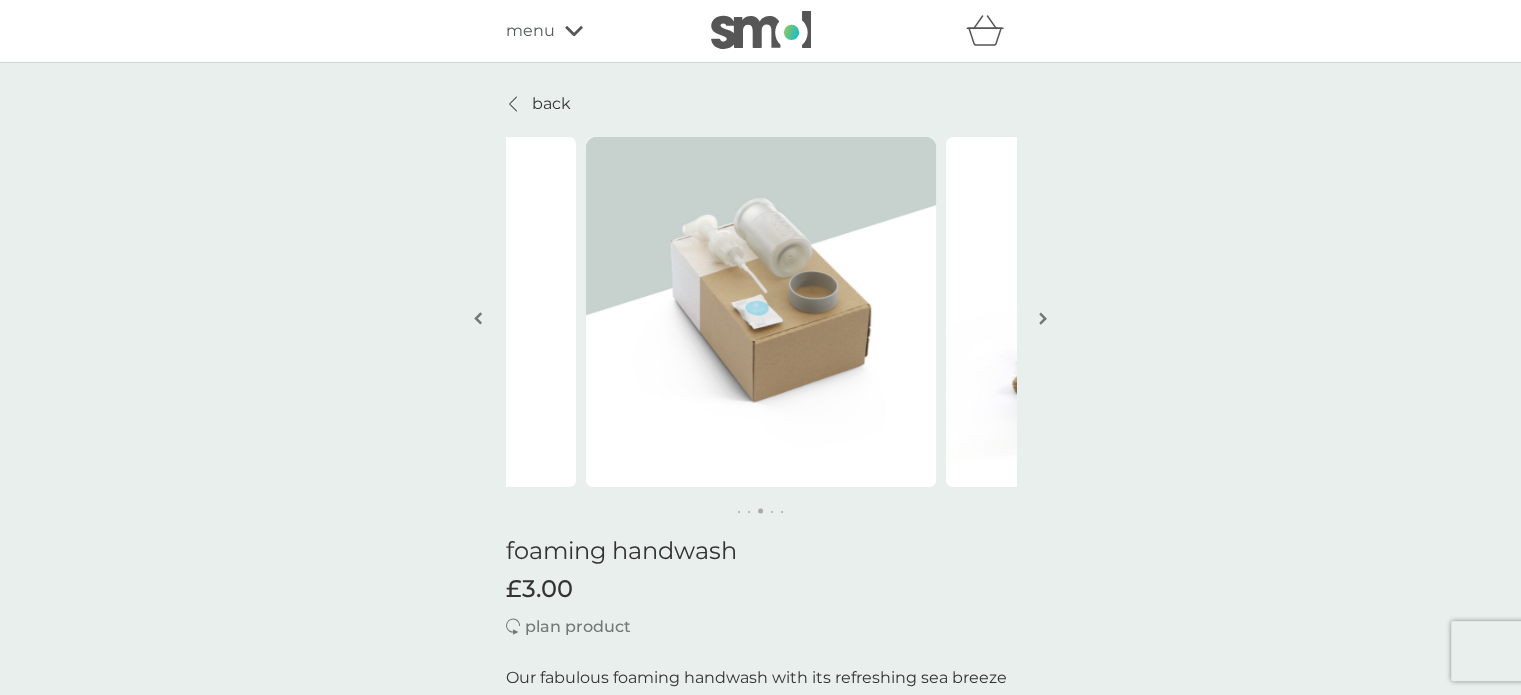 click at bounding box center [1043, 318] 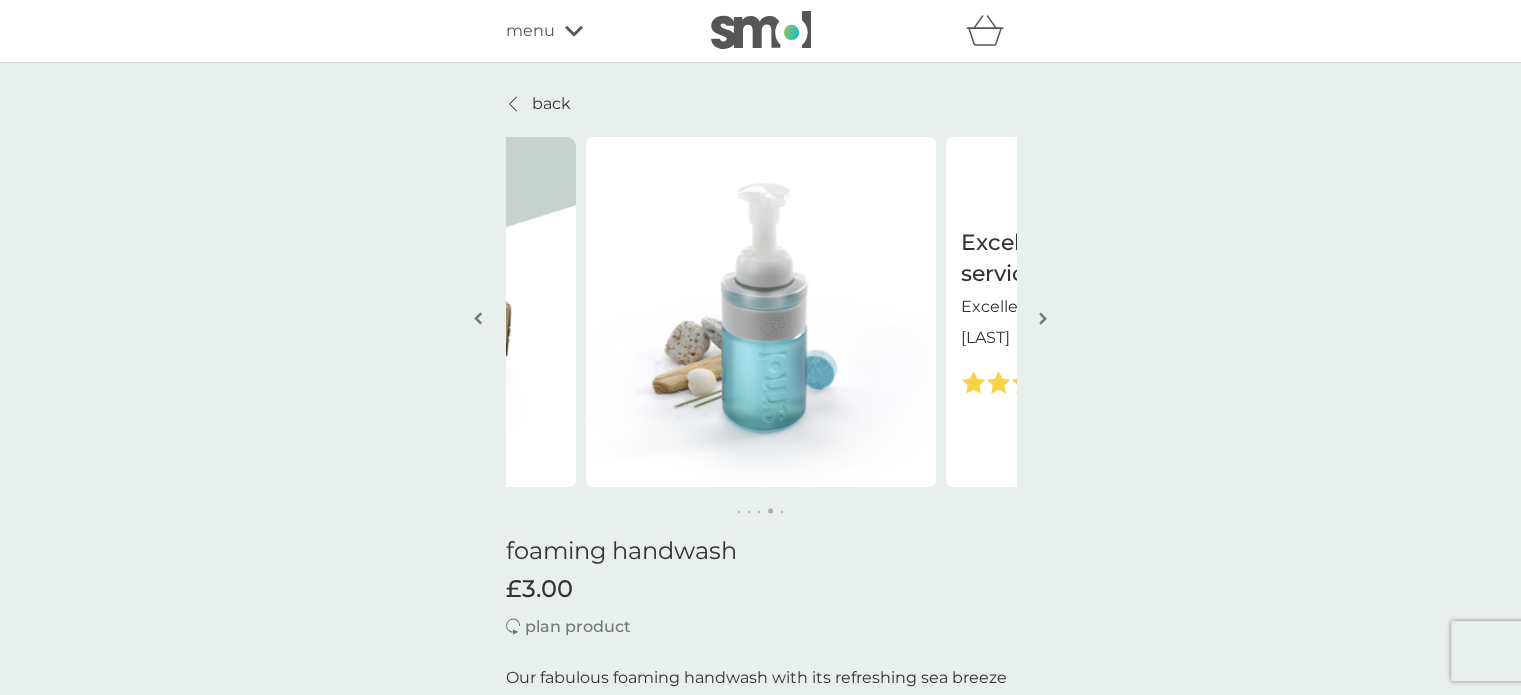 click at bounding box center (1043, 318) 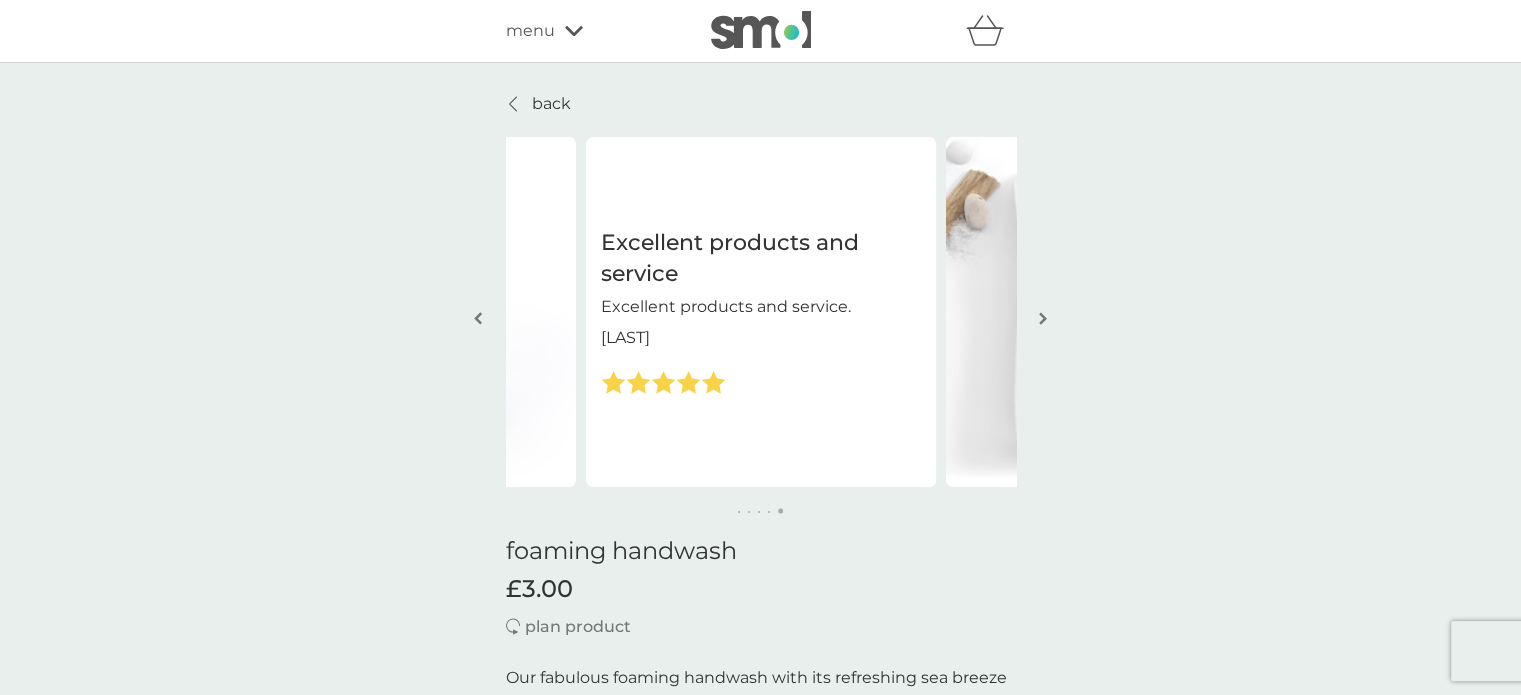 click at bounding box center (1043, 318) 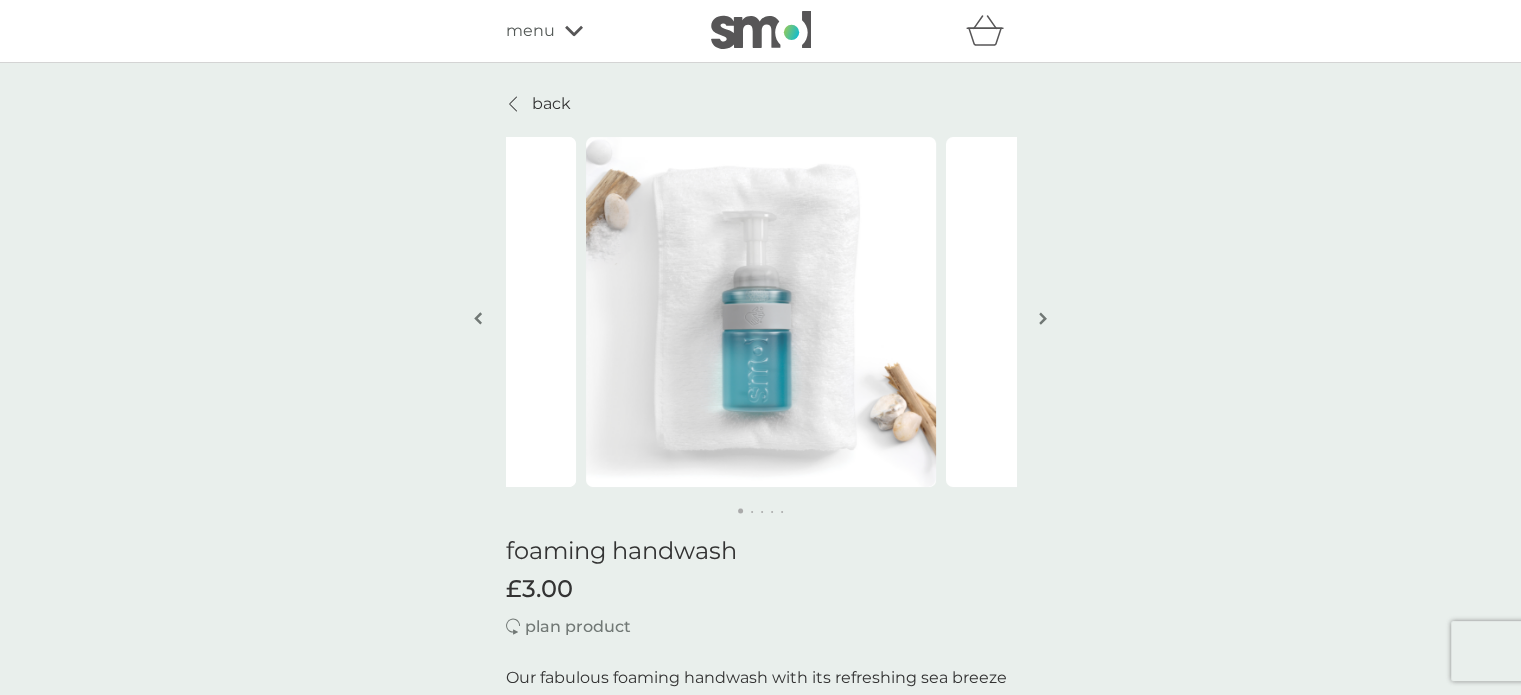 click at bounding box center [1043, 318] 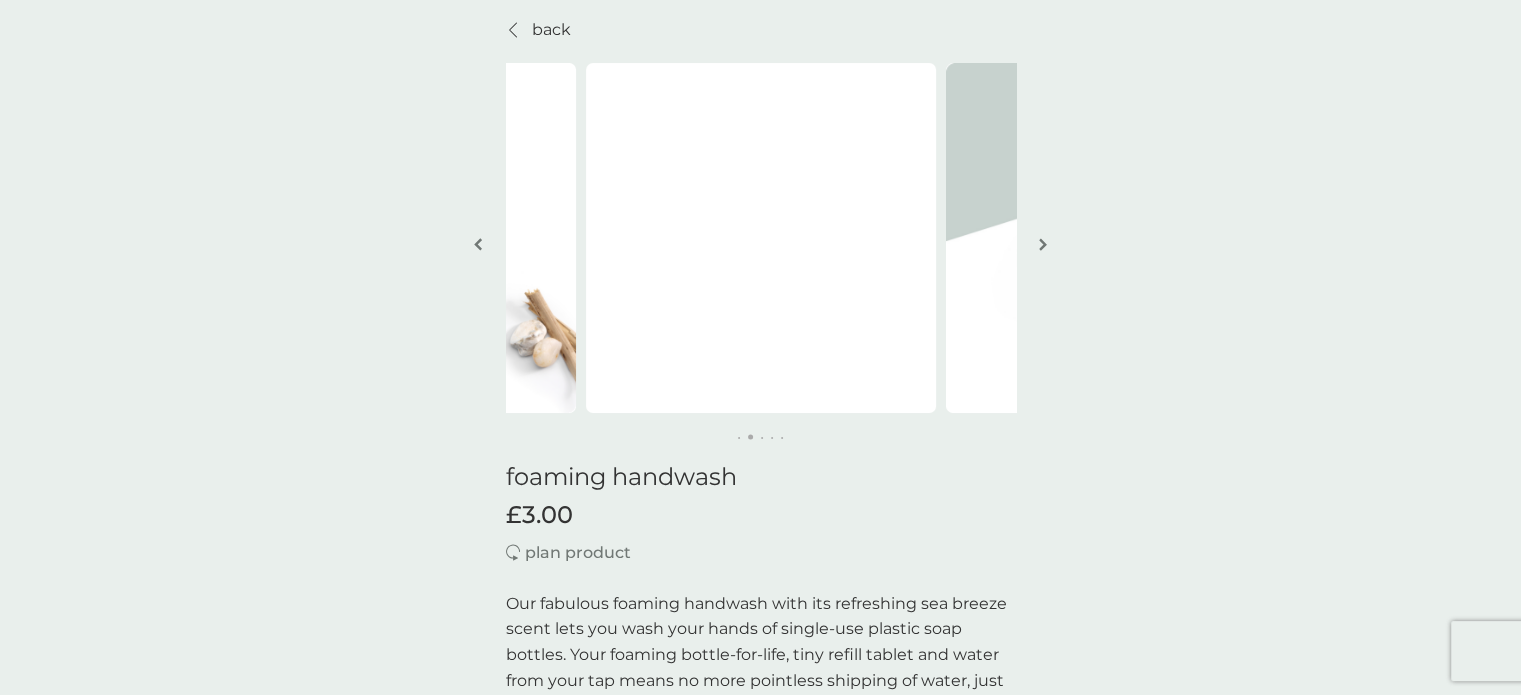 scroll, scrollTop: 0, scrollLeft: 0, axis: both 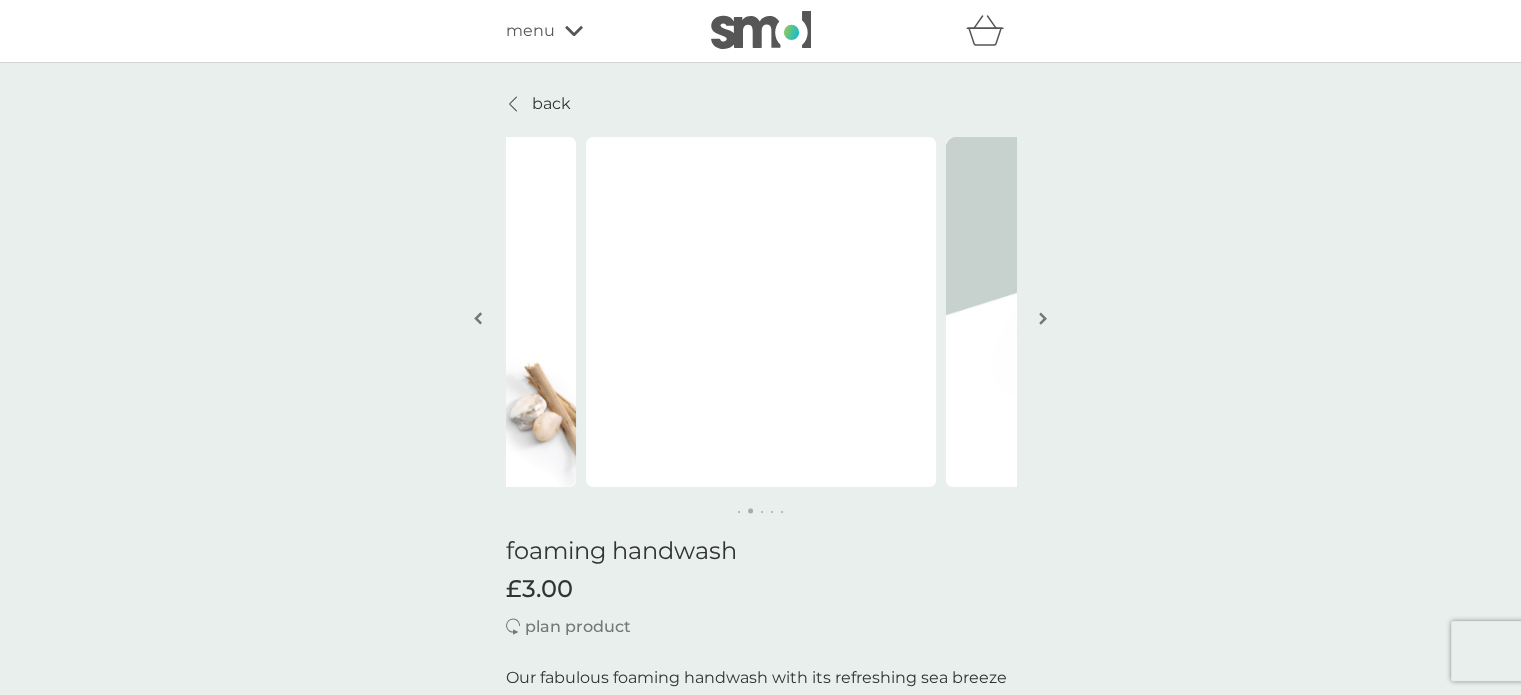 click on "menu" at bounding box center (591, 31) 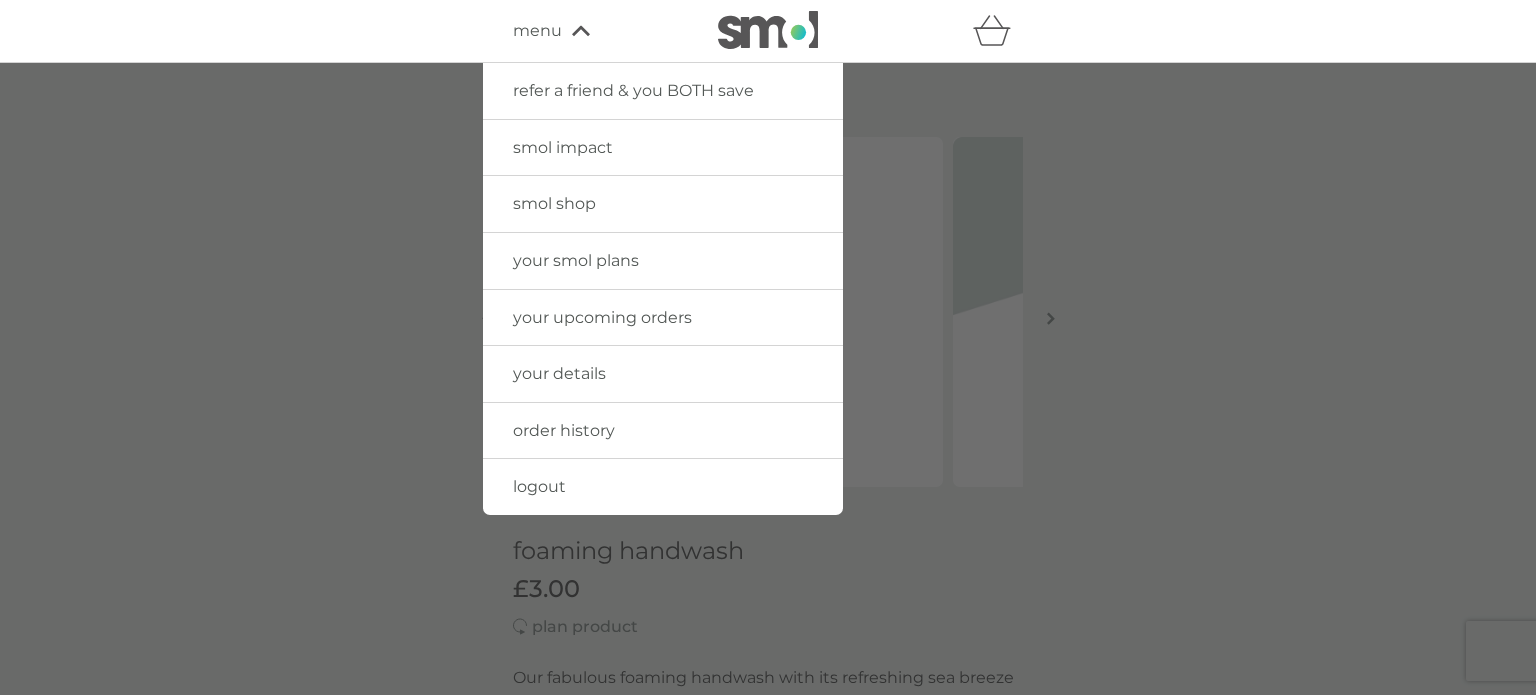 click on "your smol plans" at bounding box center [576, 260] 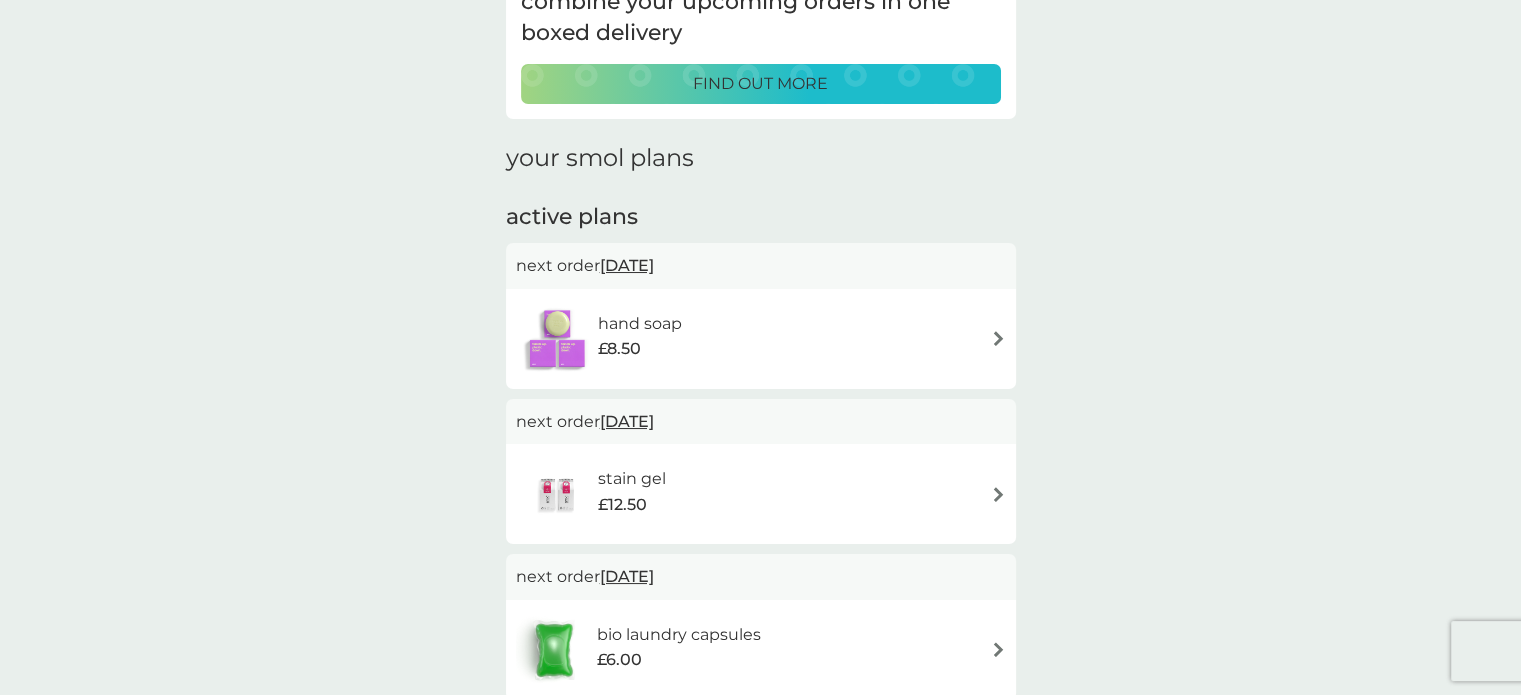 scroll, scrollTop: 176, scrollLeft: 0, axis: vertical 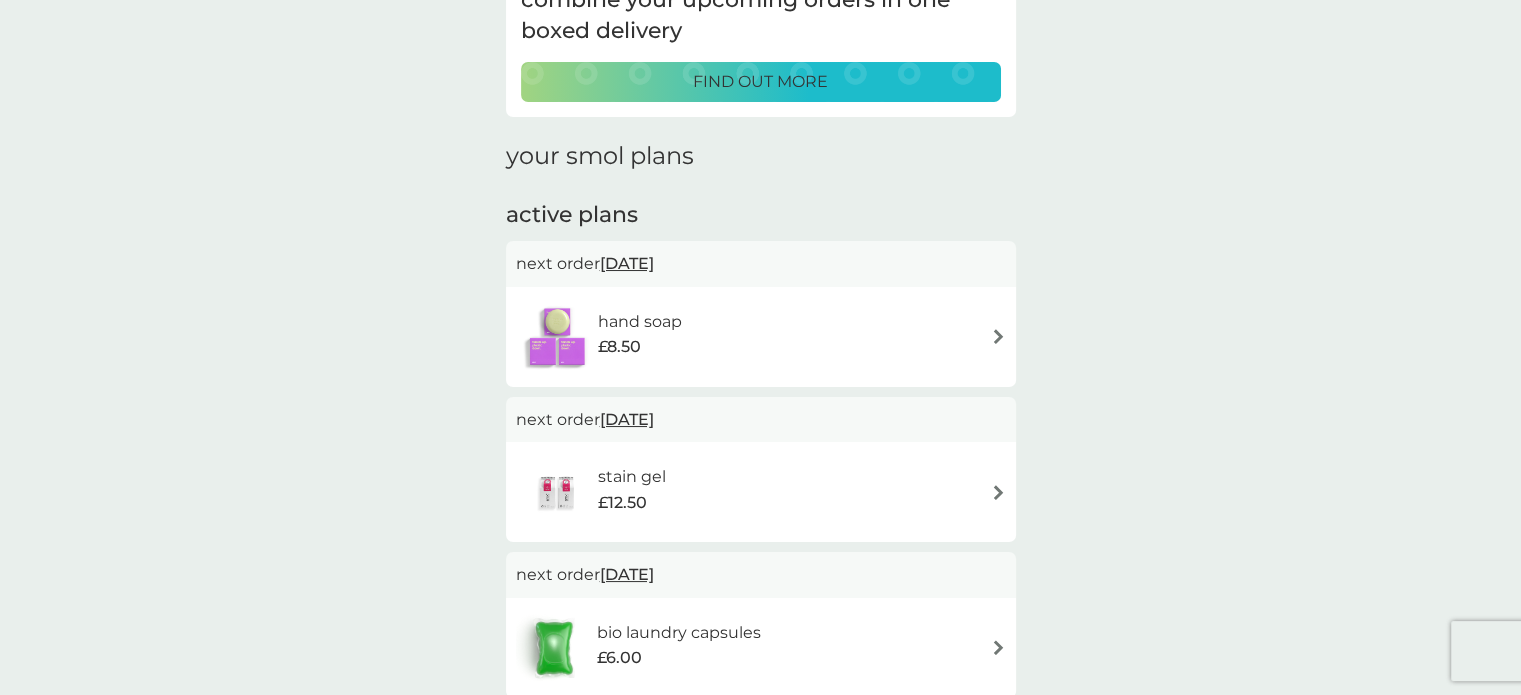 click on "hand soap £8.50" at bounding box center [761, 337] 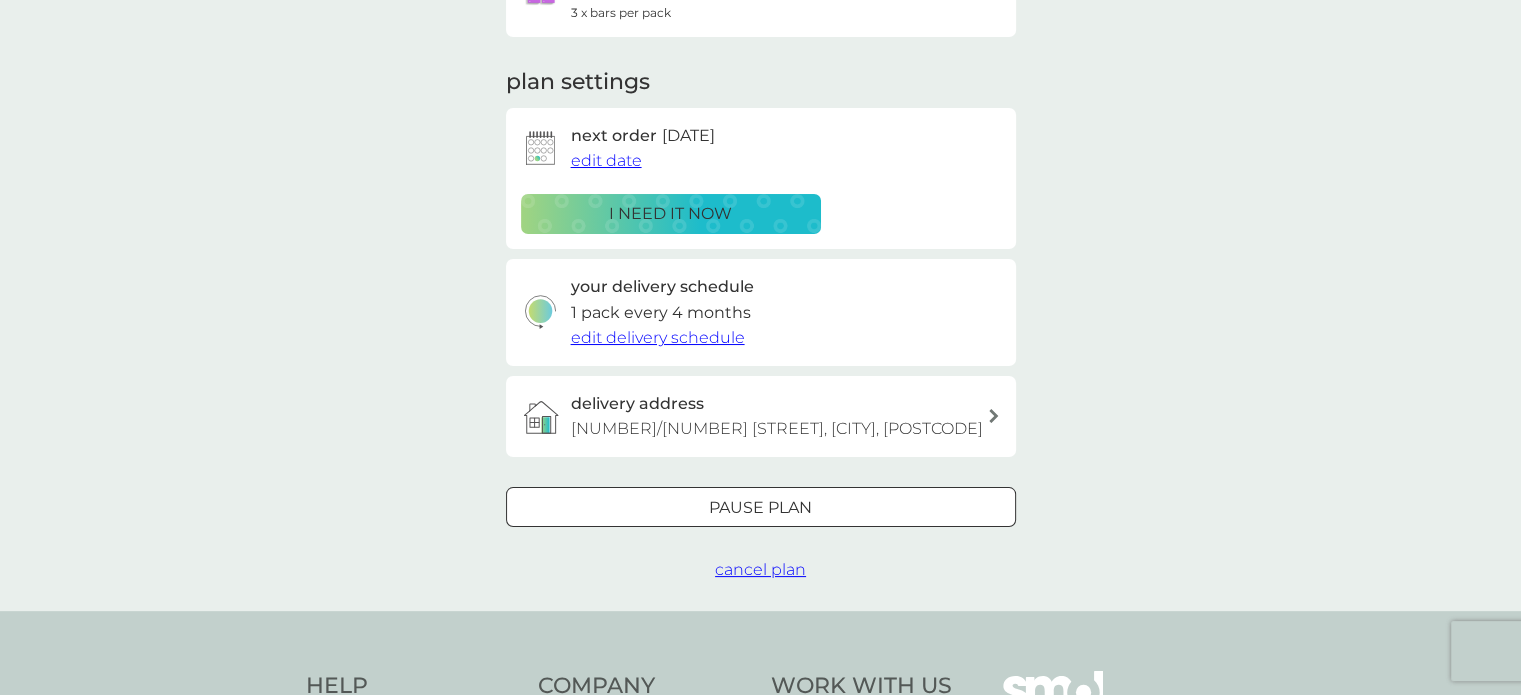scroll, scrollTop: 232, scrollLeft: 0, axis: vertical 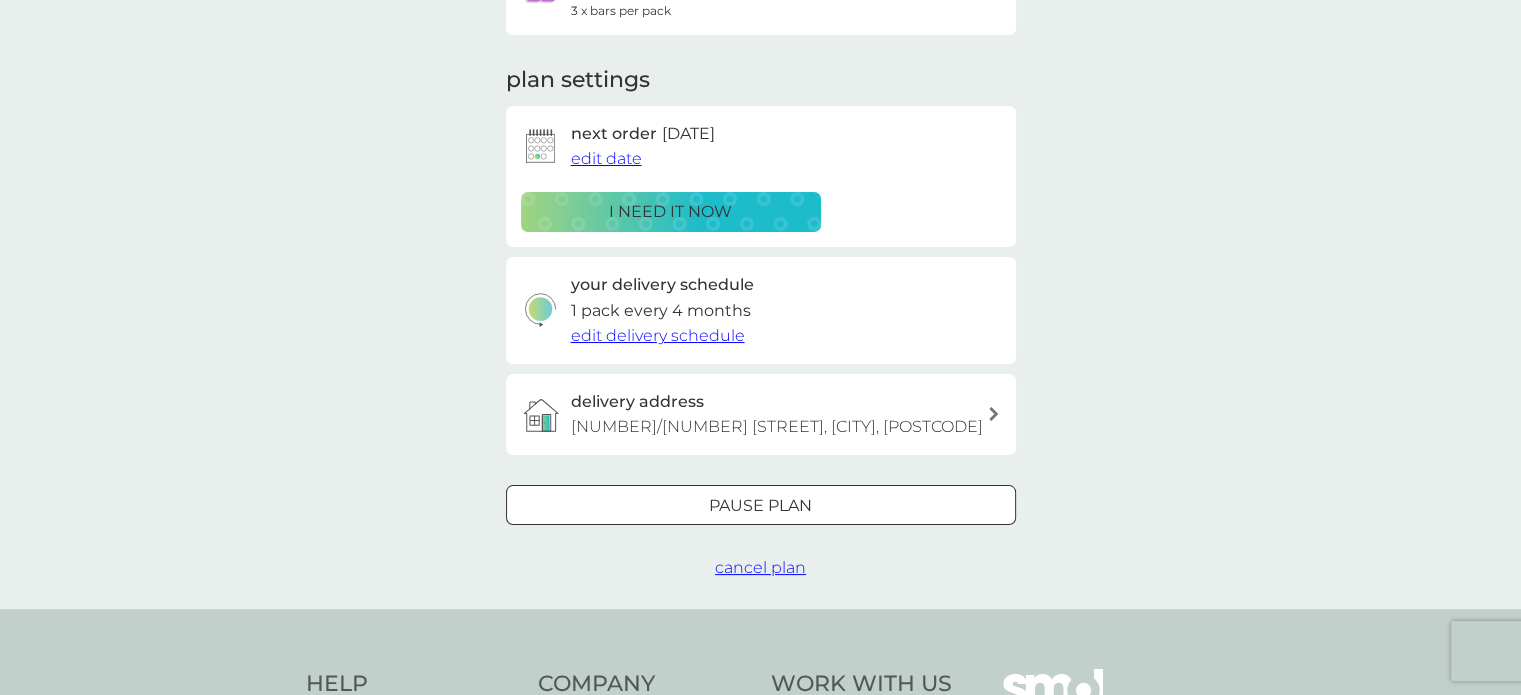 click on "cancel plan" at bounding box center [760, 567] 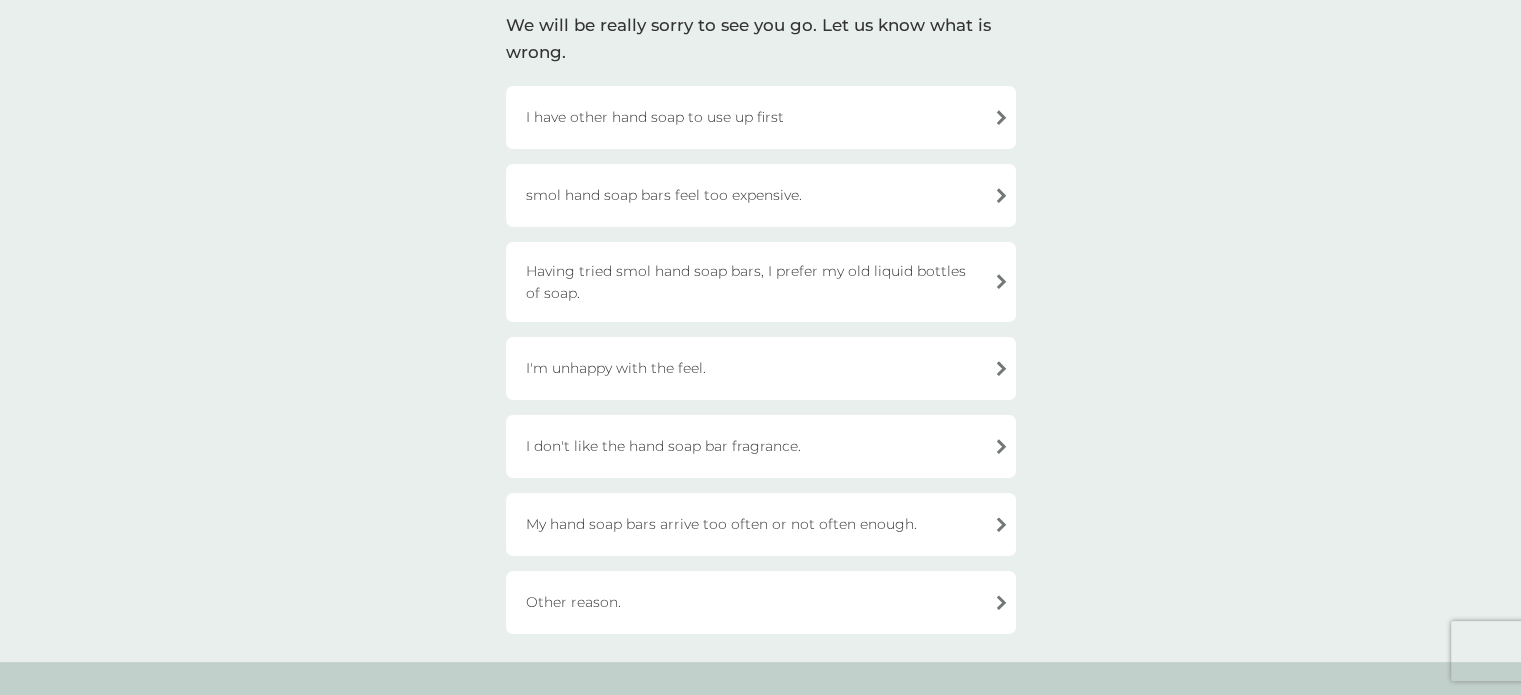 scroll, scrollTop: 152, scrollLeft: 0, axis: vertical 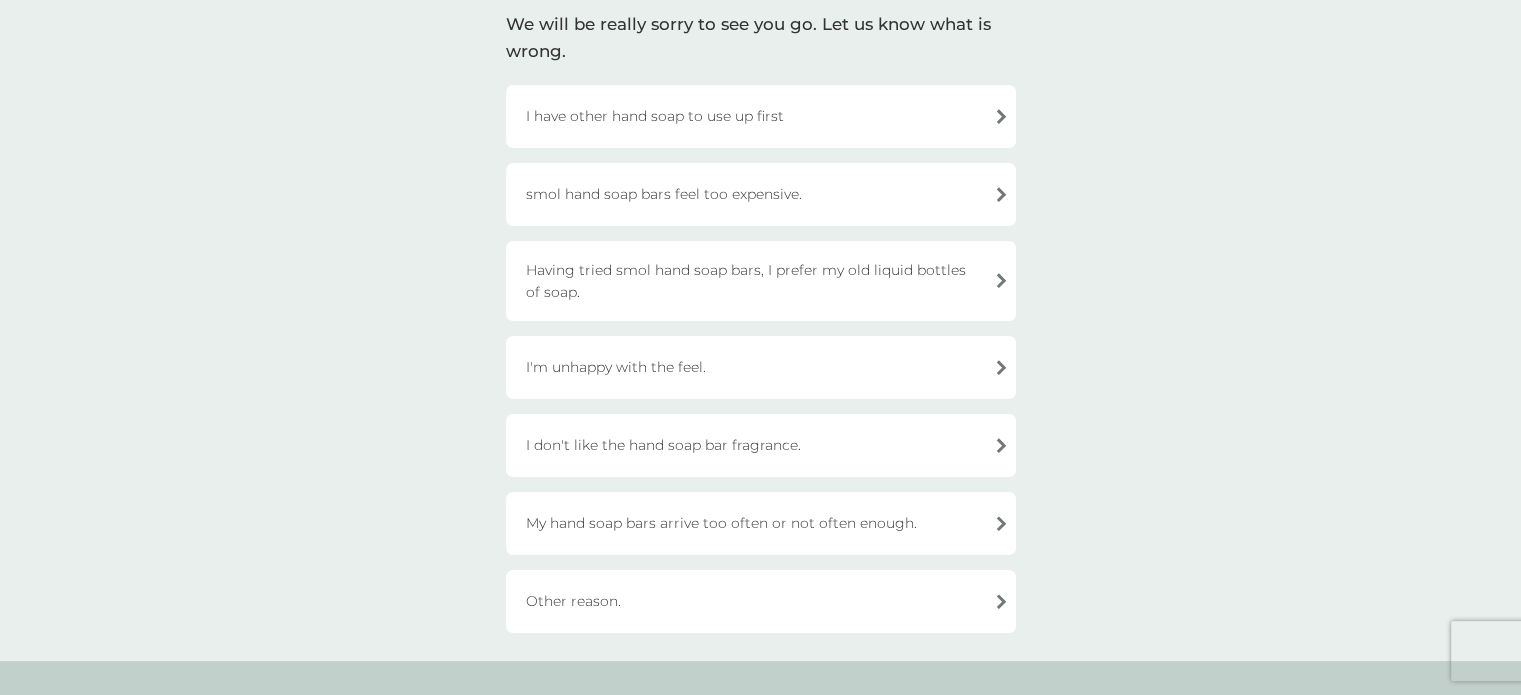 click on "Having tried smol hand soap bars, I prefer my old liquid bottles of soap." at bounding box center [761, 281] 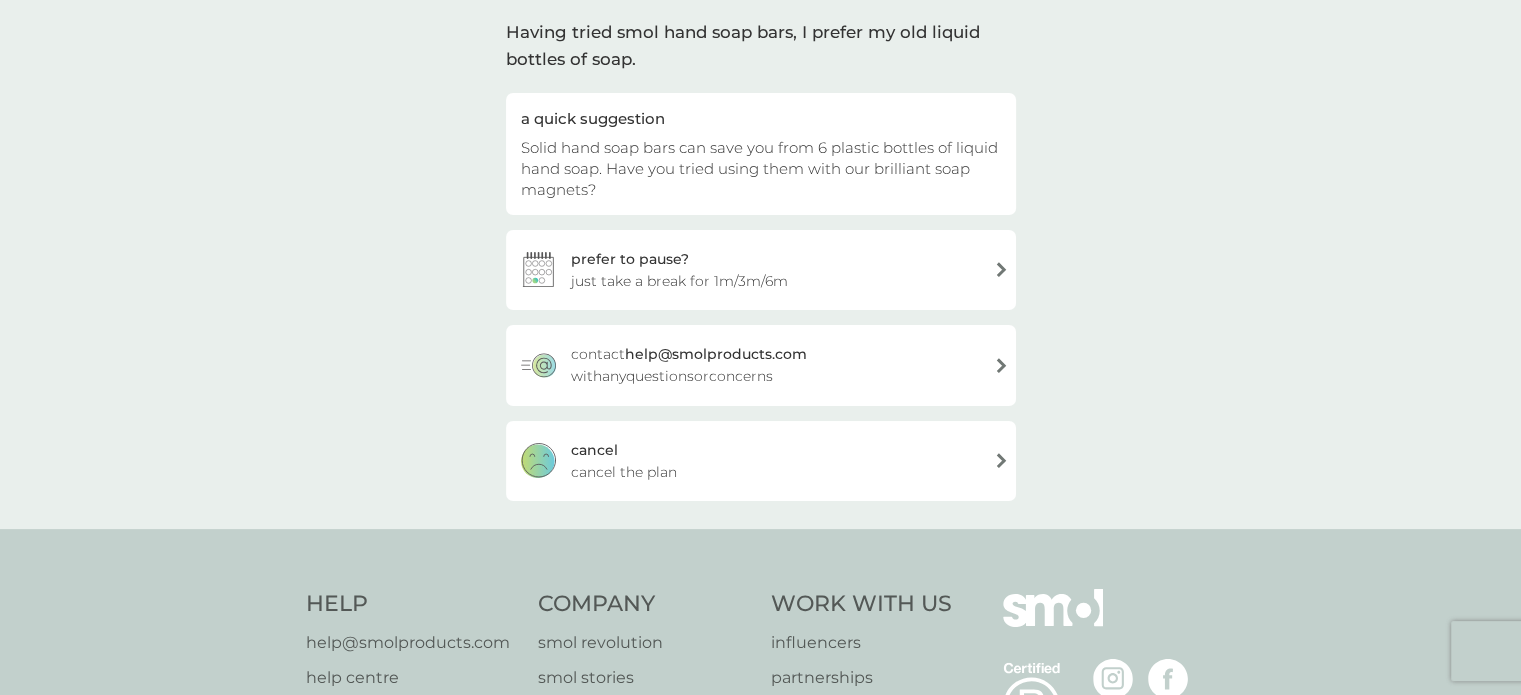scroll, scrollTop: 102, scrollLeft: 0, axis: vertical 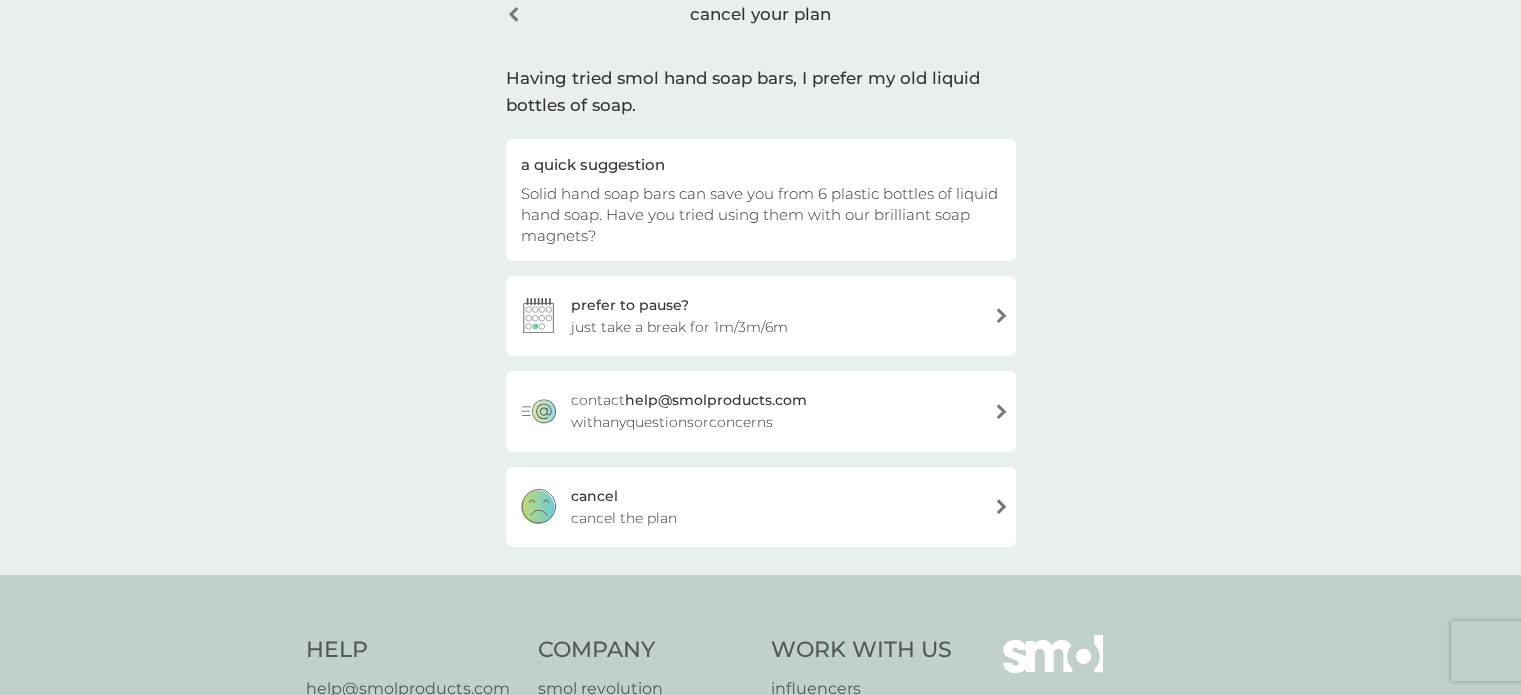 click on "cancel cancel the plan" at bounding box center [761, 507] 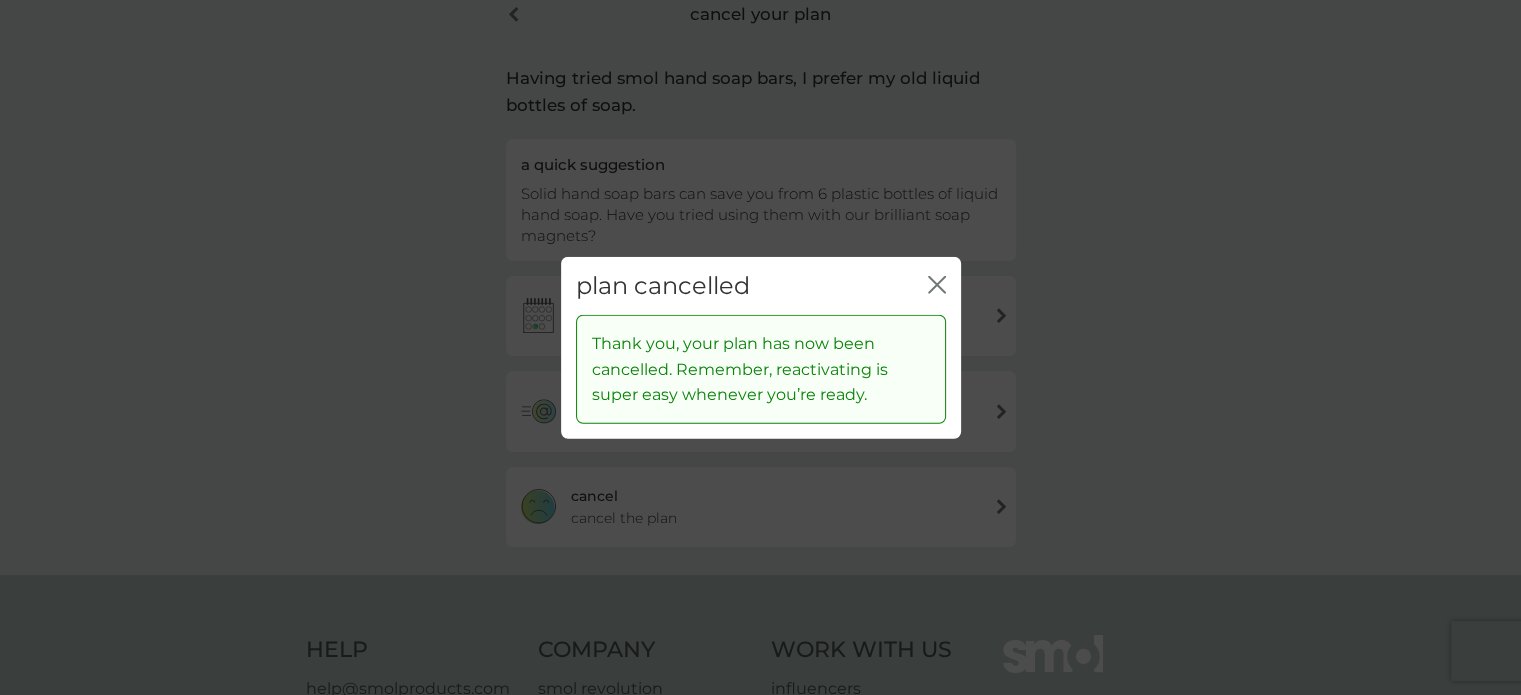 click on "close" 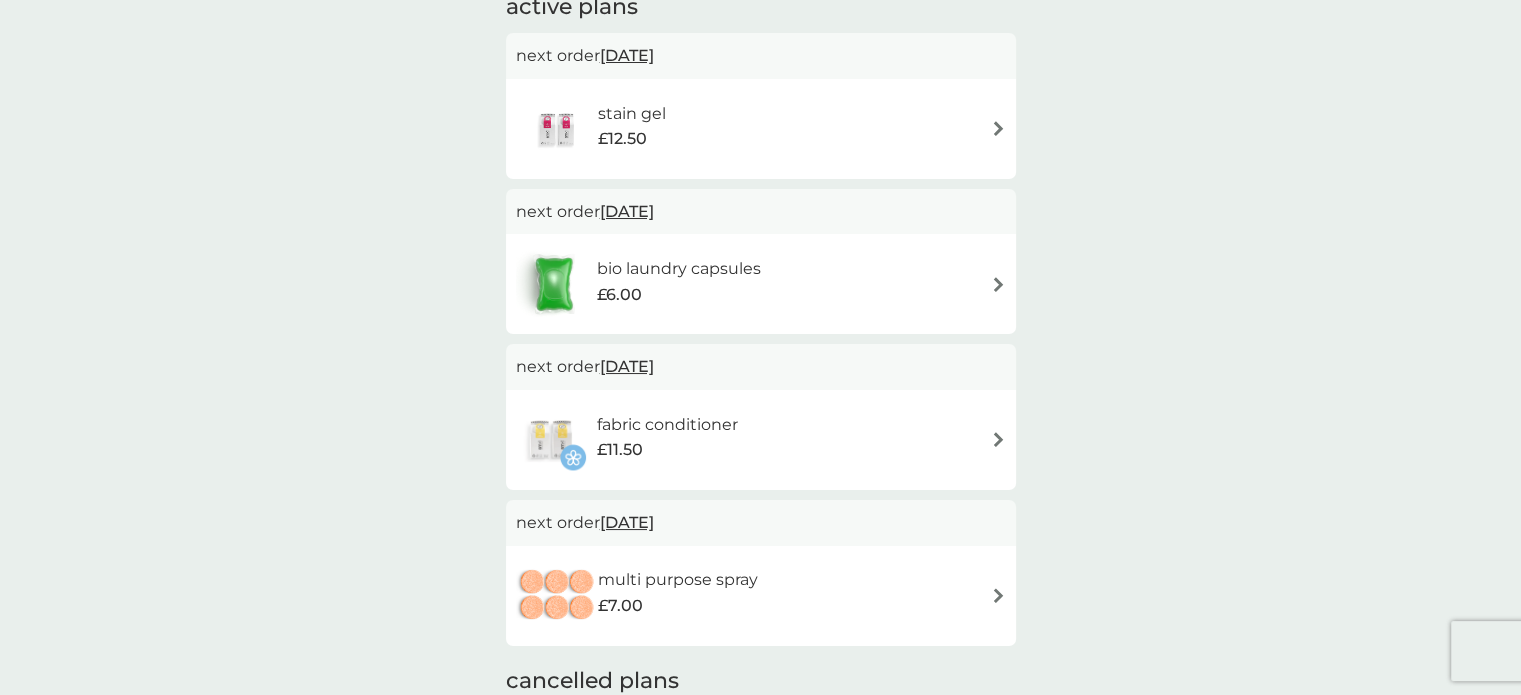 scroll, scrollTop: 384, scrollLeft: 0, axis: vertical 